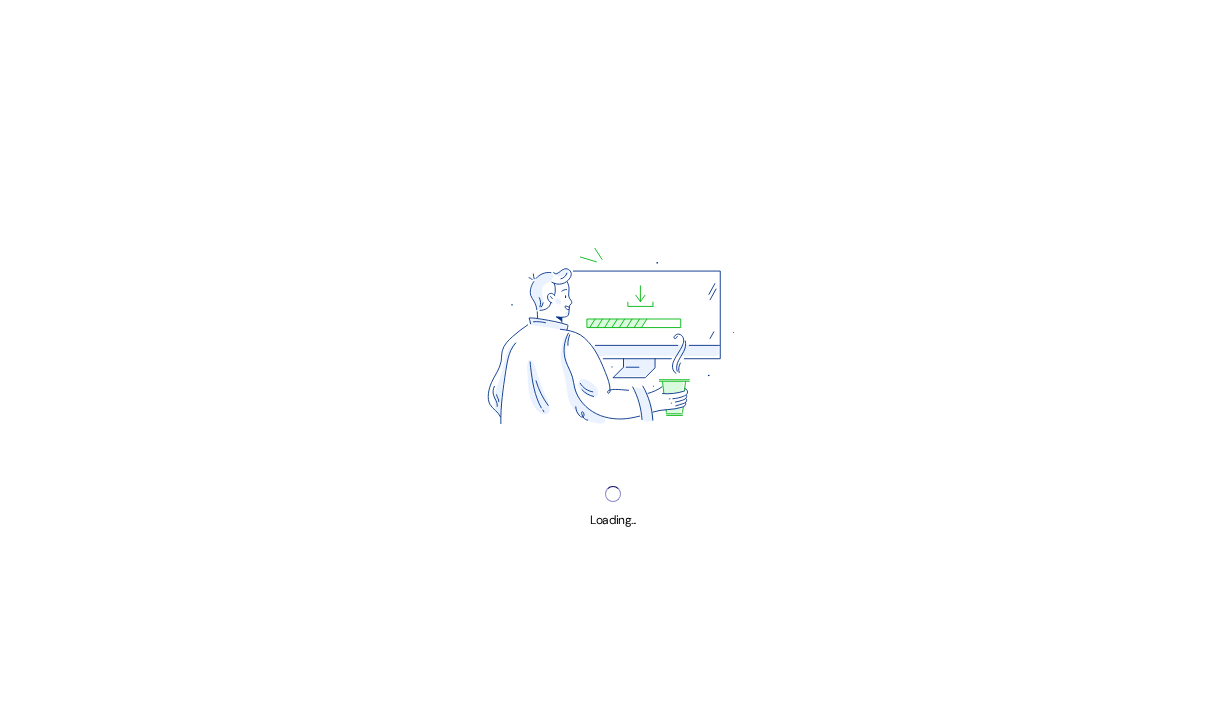 scroll, scrollTop: 0, scrollLeft: 0, axis: both 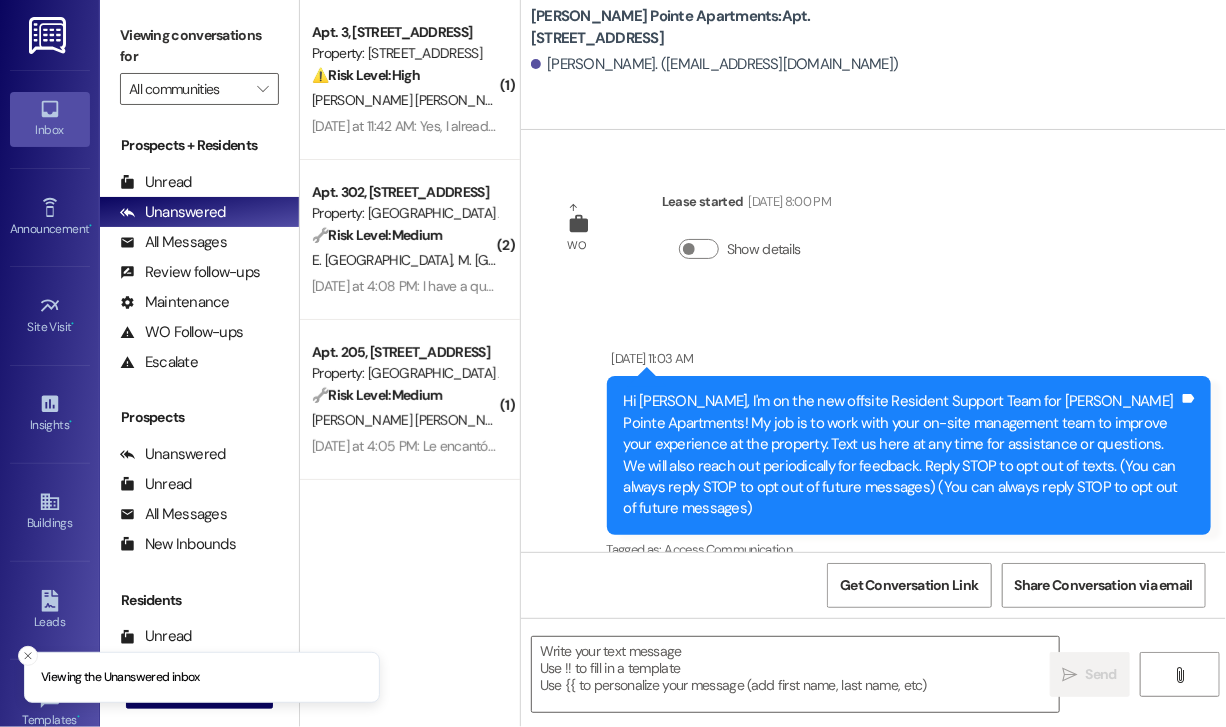 type on "Fetching suggested responses. Please feel free to read through the conversation in the meantime." 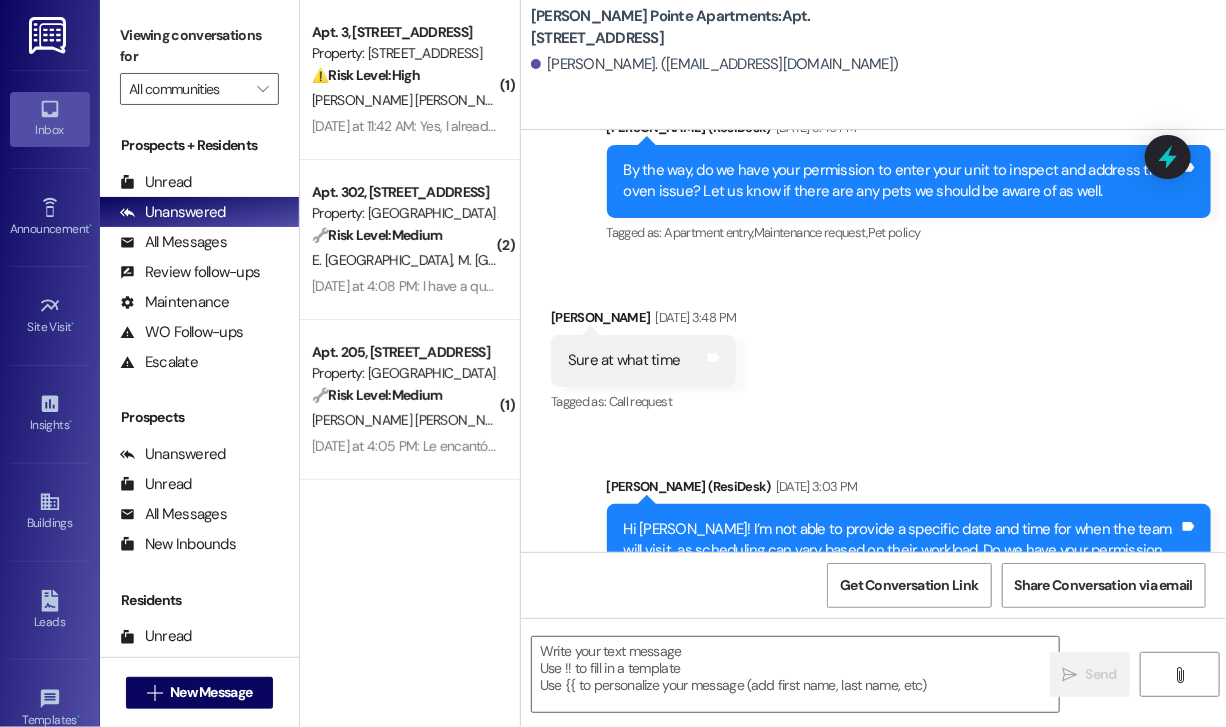 scroll, scrollTop: 32877, scrollLeft: 0, axis: vertical 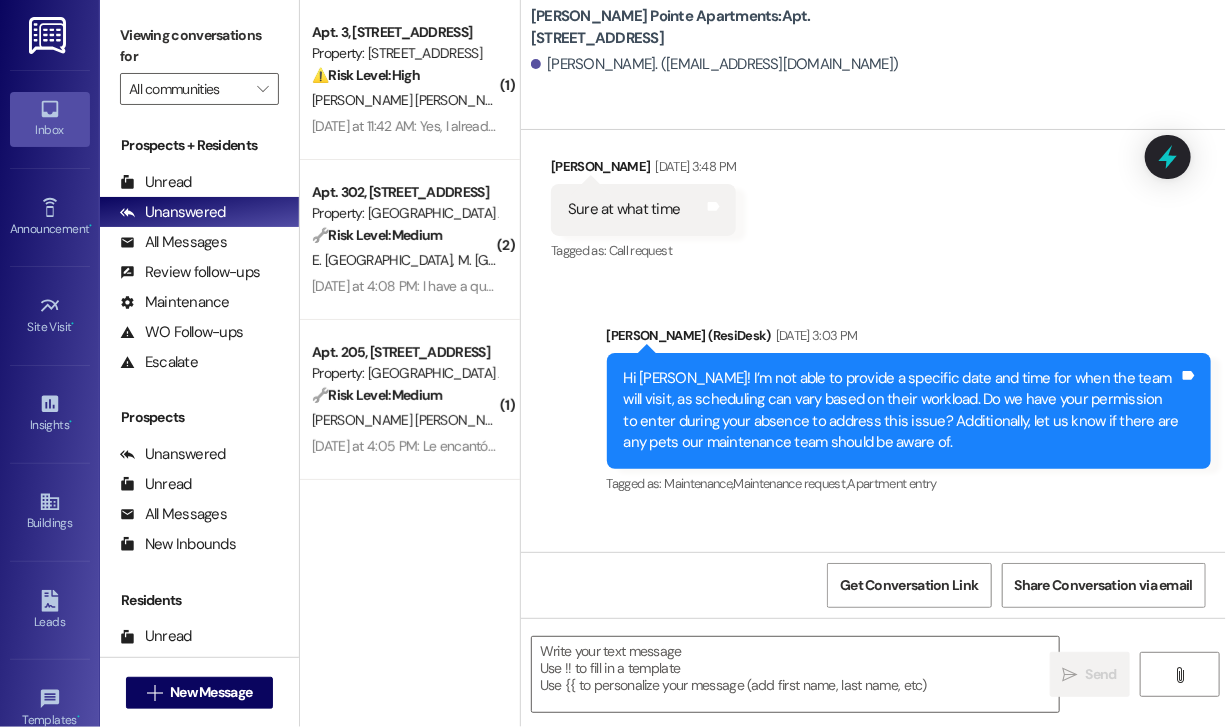 click on "WO Lease started Jun 30, 2018 at 8:00 PM Show details Announcement, sent via SMS Apr 19, 2024 at 11:03 AM Hi Yvette, I'm on the new offsite Resident Support Team for Downey Pointe Apartments! My job is to work with your on-site management team to improve your experience at the property. Text us here at any time for assistance or questions. We will also reach out periodically for feedback. Reply STOP to opt out of texts. (You can always reply STOP to opt out of future messages) (You can always reply STOP to opt out of future messages) Tags and notes Tagged as:   Access ,  Click to highlight conversations about Access Communication Click to highlight conversations about Communication Announcement, sent via SMS Apr 30, 2024 at 5:13 PM Announcement:
PDF  attachment   Download   Tags and notes Tagged as:   Tenant complaint ,  Click to highlight conversations about Tenant complaint Positive response Click to highlight conversations about Positive response Announcement, sent via SMS 5:13 PM Apr 30, 2024 at 5:13 PM" at bounding box center (873, 341) 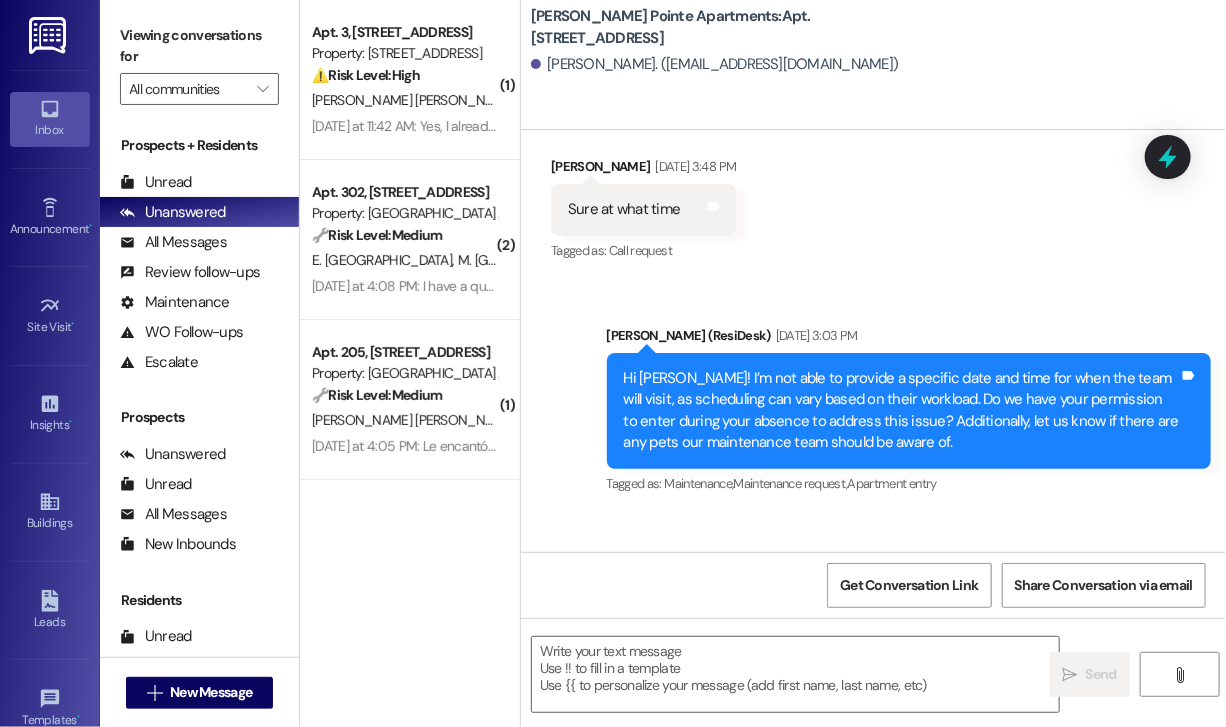 click on "Yvette Bonilla. (bonillayvette98@gmail.com)" at bounding box center [715, 64] 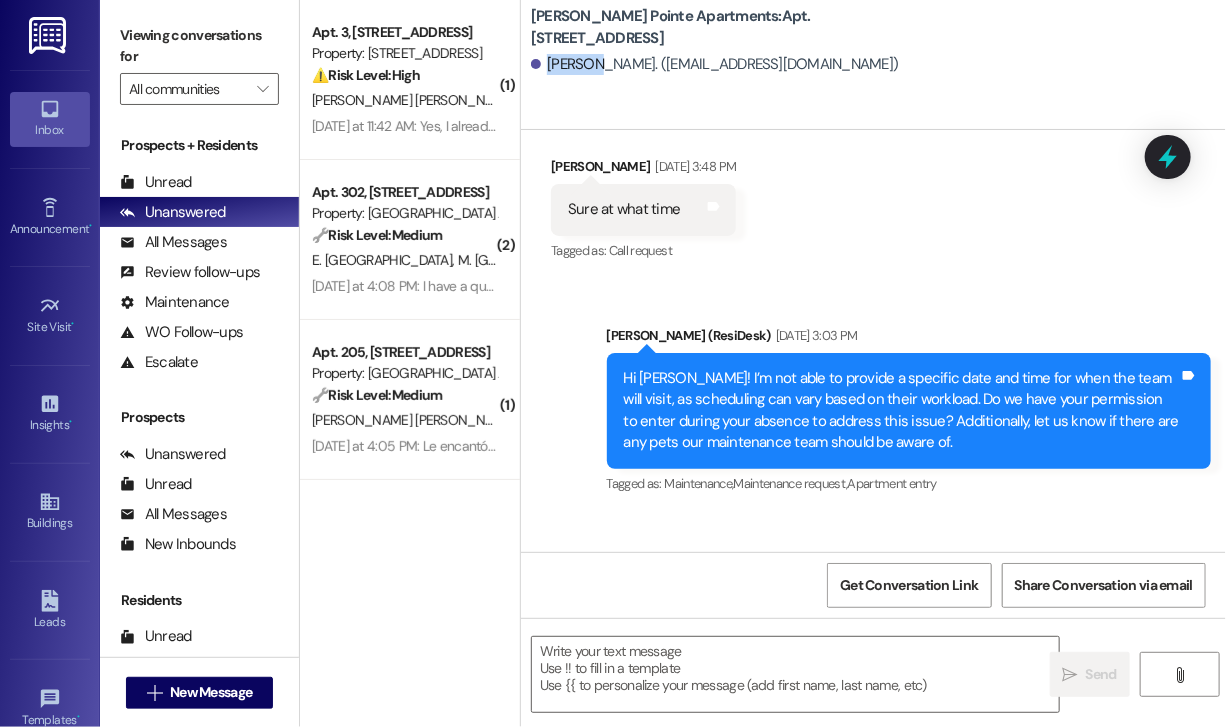 click on "Yvette Bonilla. (bonillayvette98@gmail.com)" at bounding box center [715, 64] 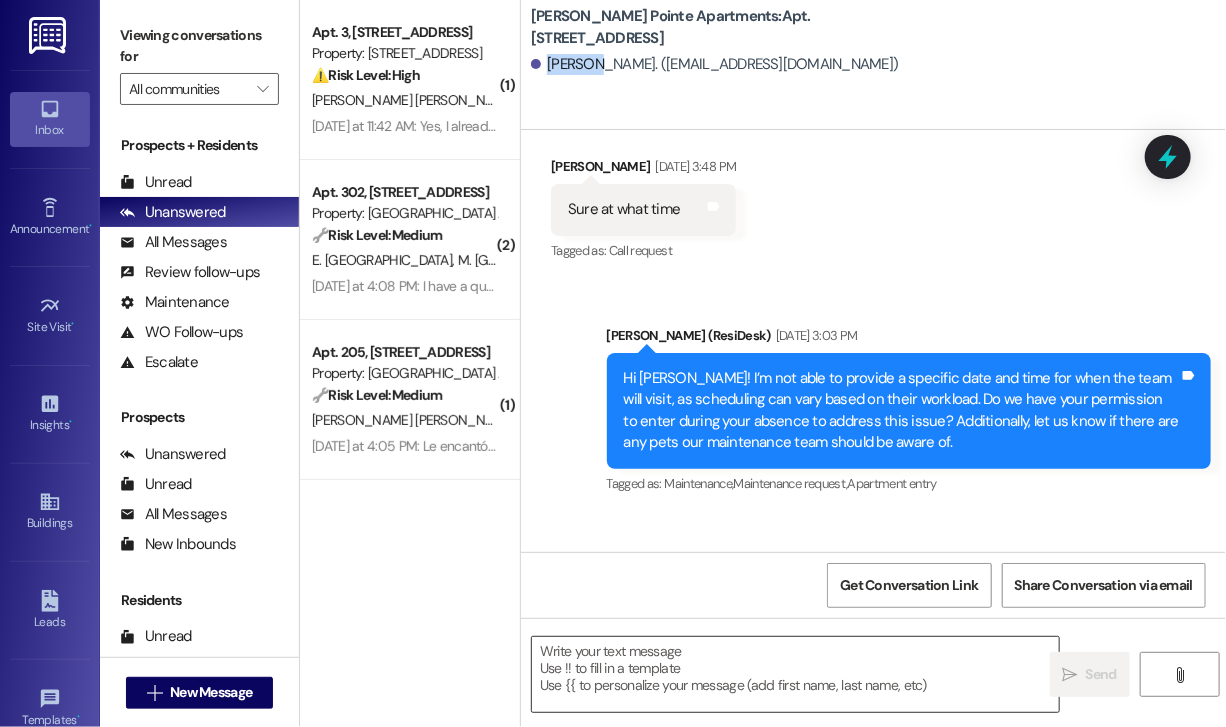 click at bounding box center (795, 674) 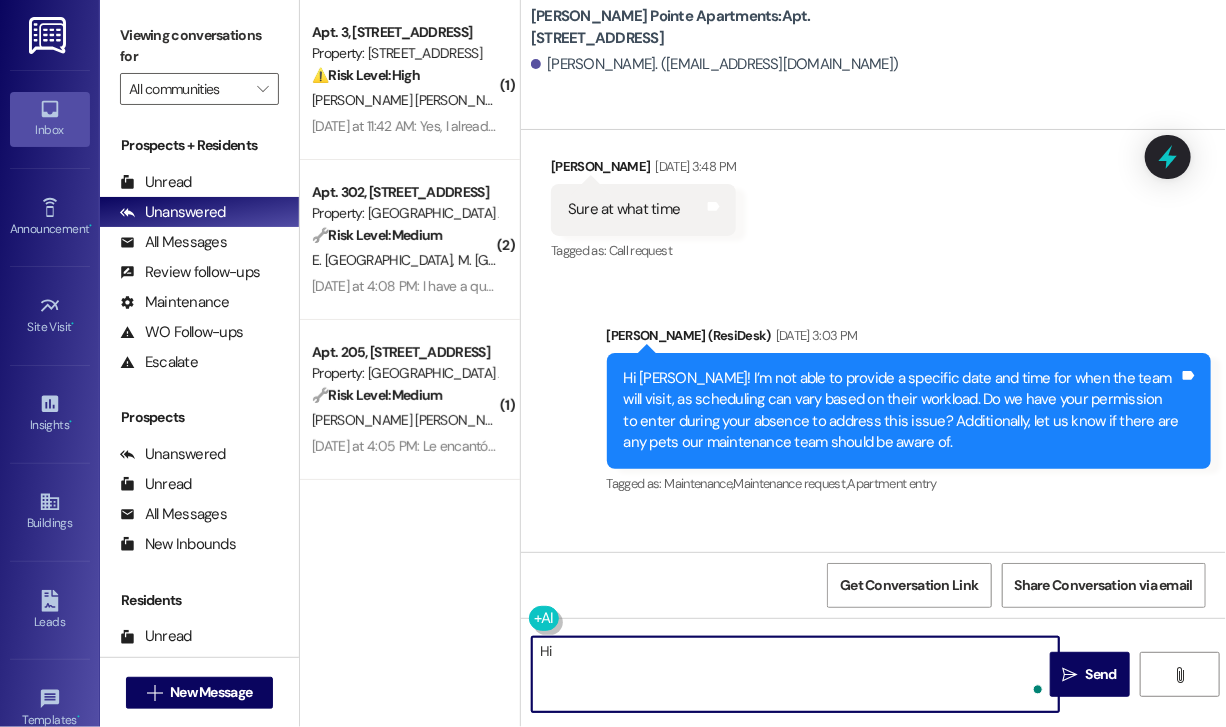 paste on "Yvette" 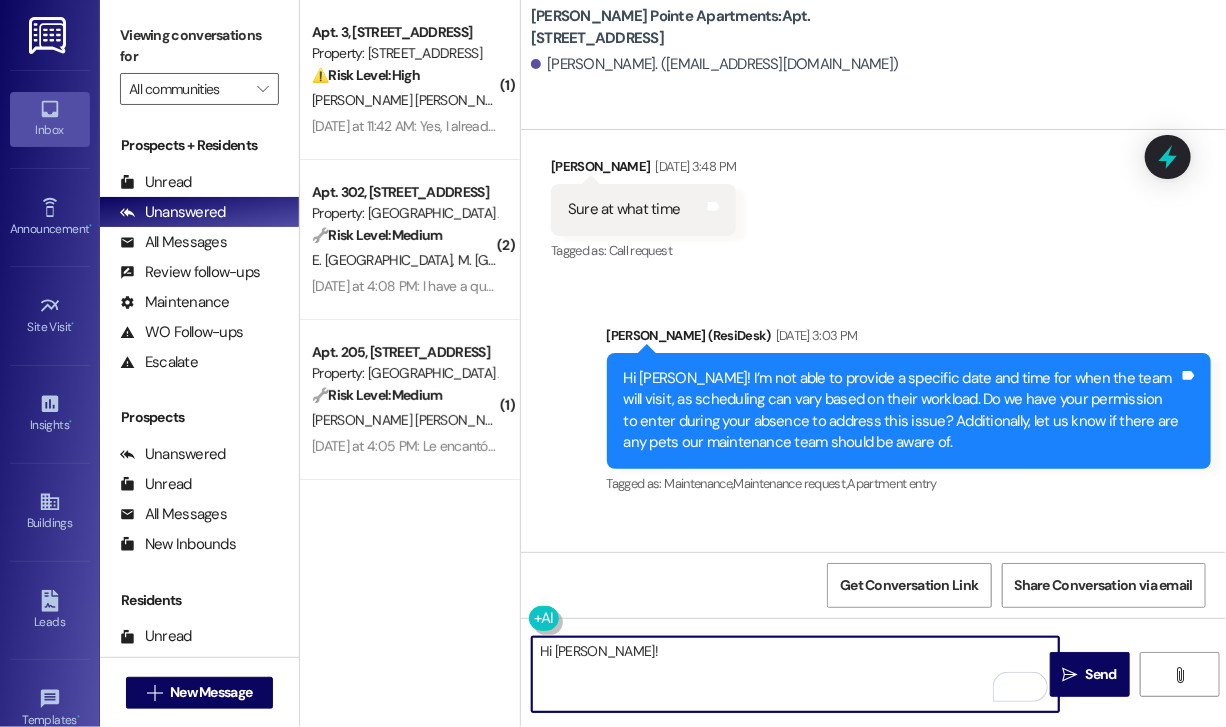 paste on "Just wanted to confirm—did you officially move out of your unit? Let us know so we can make sure everything is noted correctly on our end." 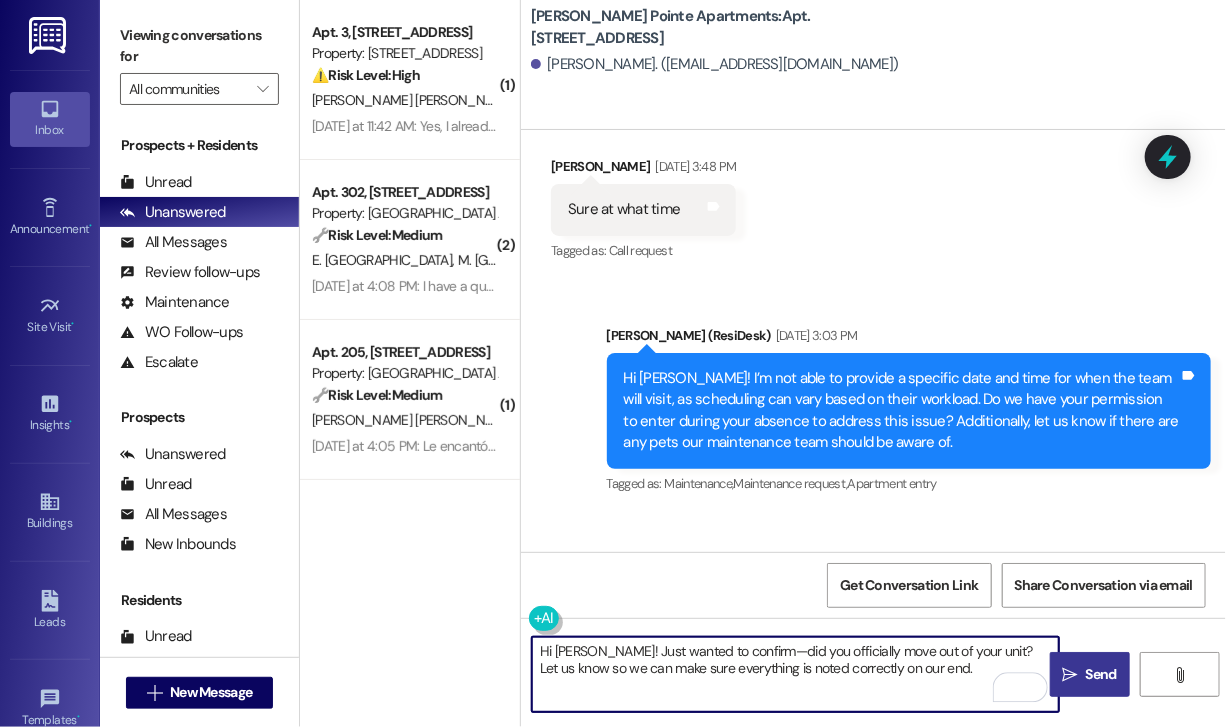 type on "Hi Yvette! Just wanted to confirm—did you officially move out of your unit? Let us know so we can make sure everything is noted correctly on our end." 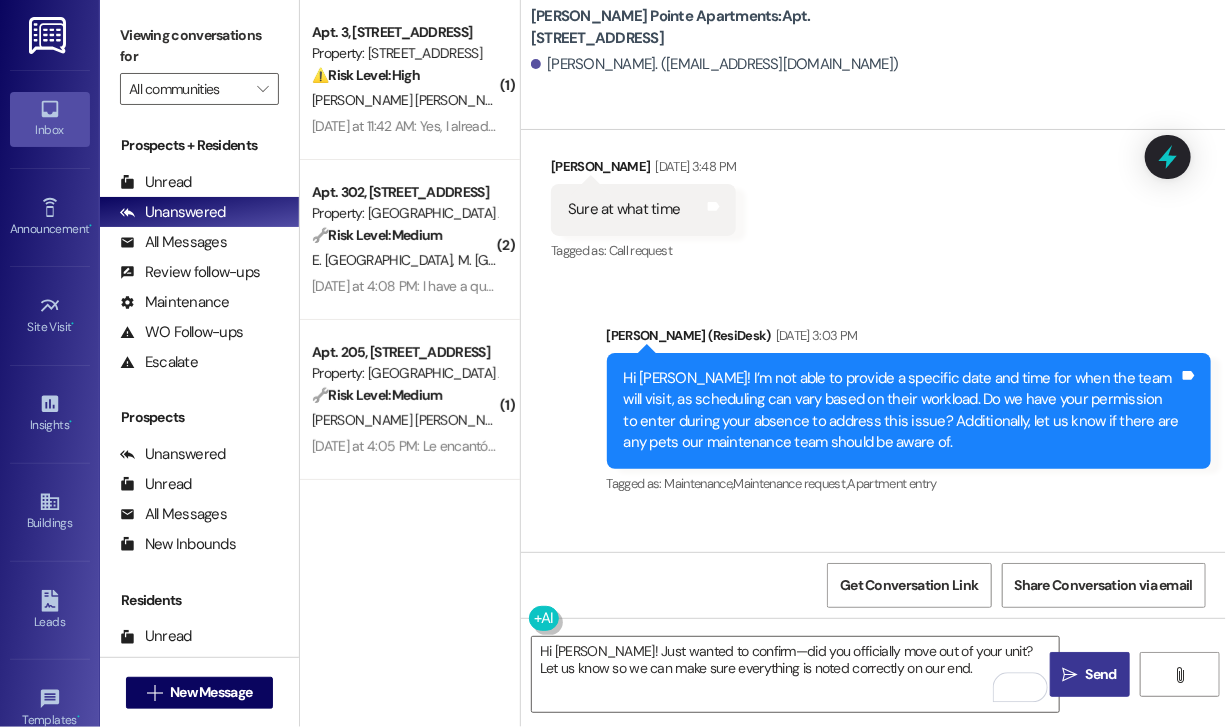 click on "Send" at bounding box center [1101, 674] 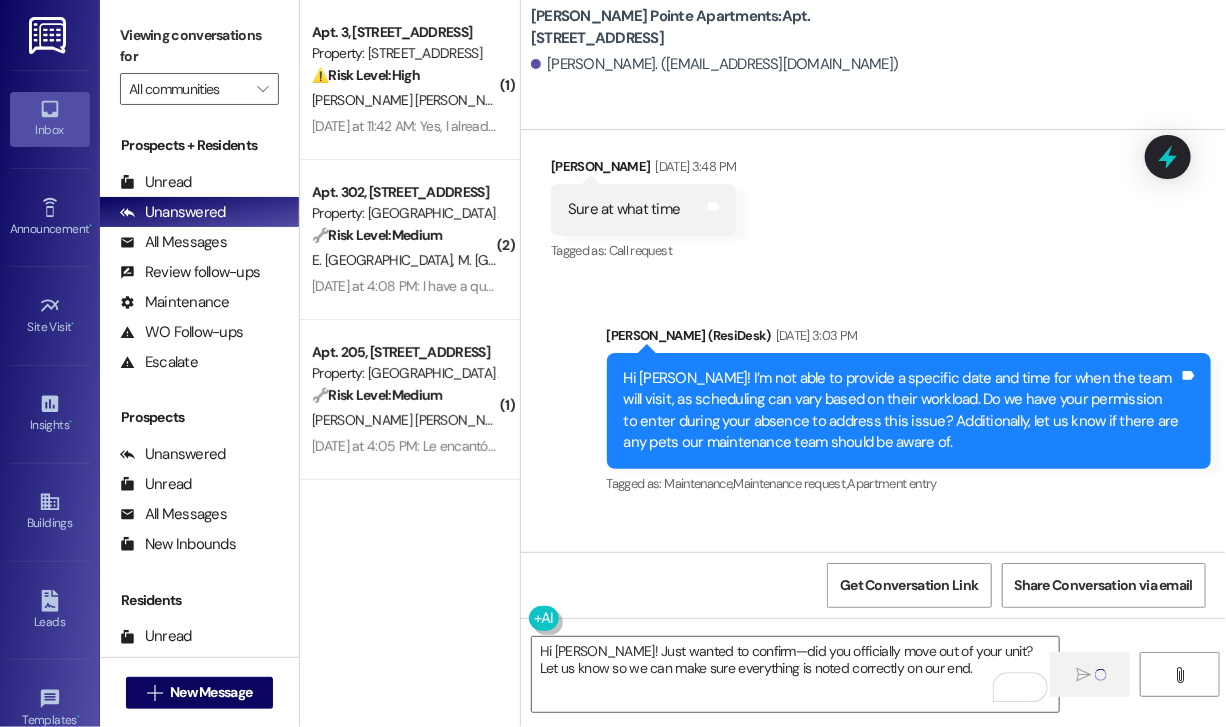 type 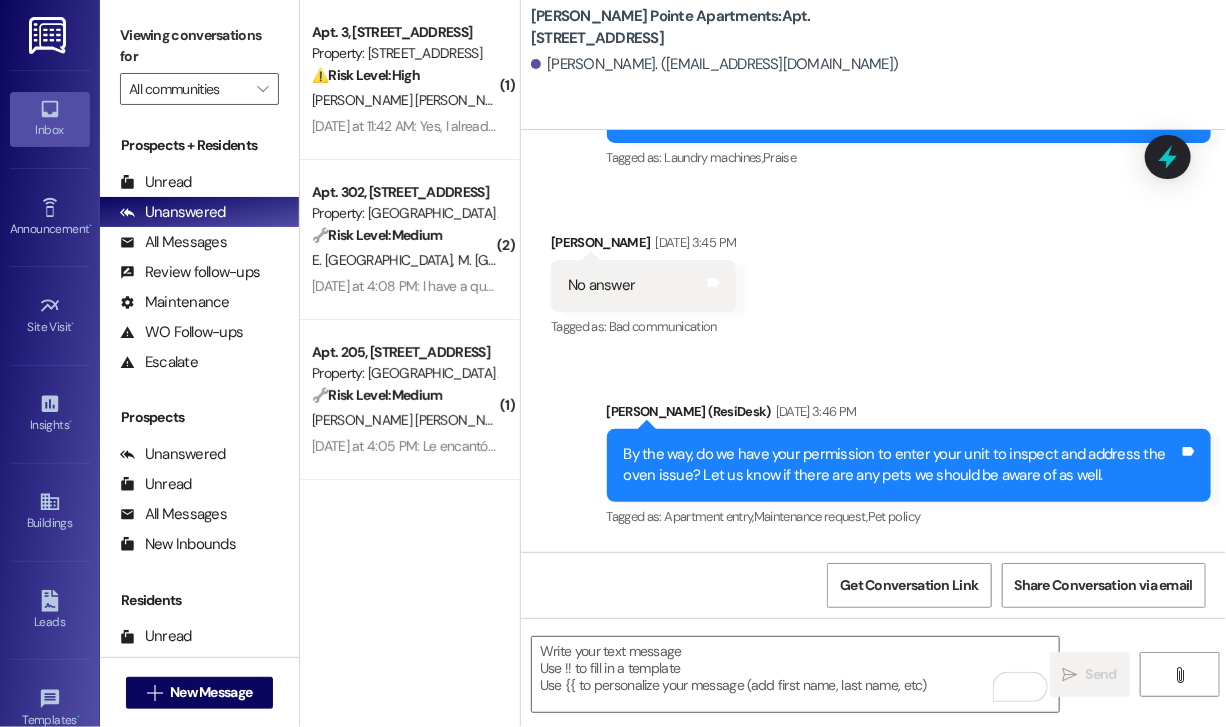 scroll, scrollTop: 32440, scrollLeft: 0, axis: vertical 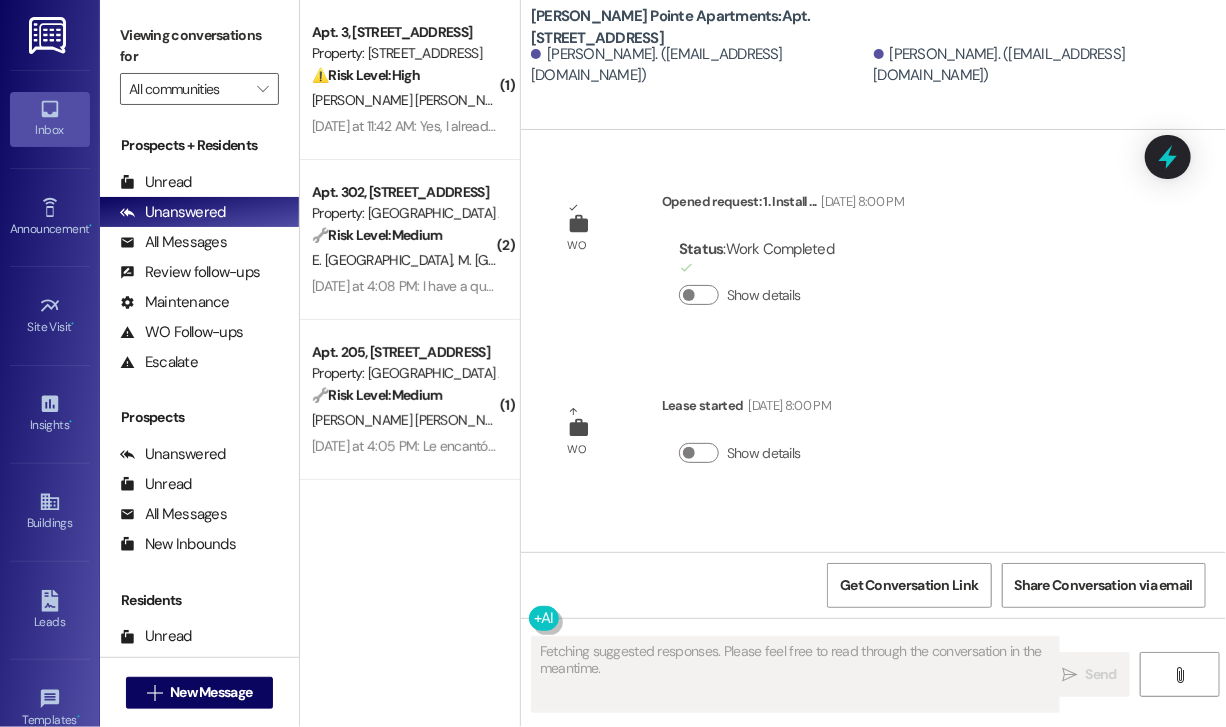 type on "Fetching suggested responses. Please feel free to read through the conversation in the meantime." 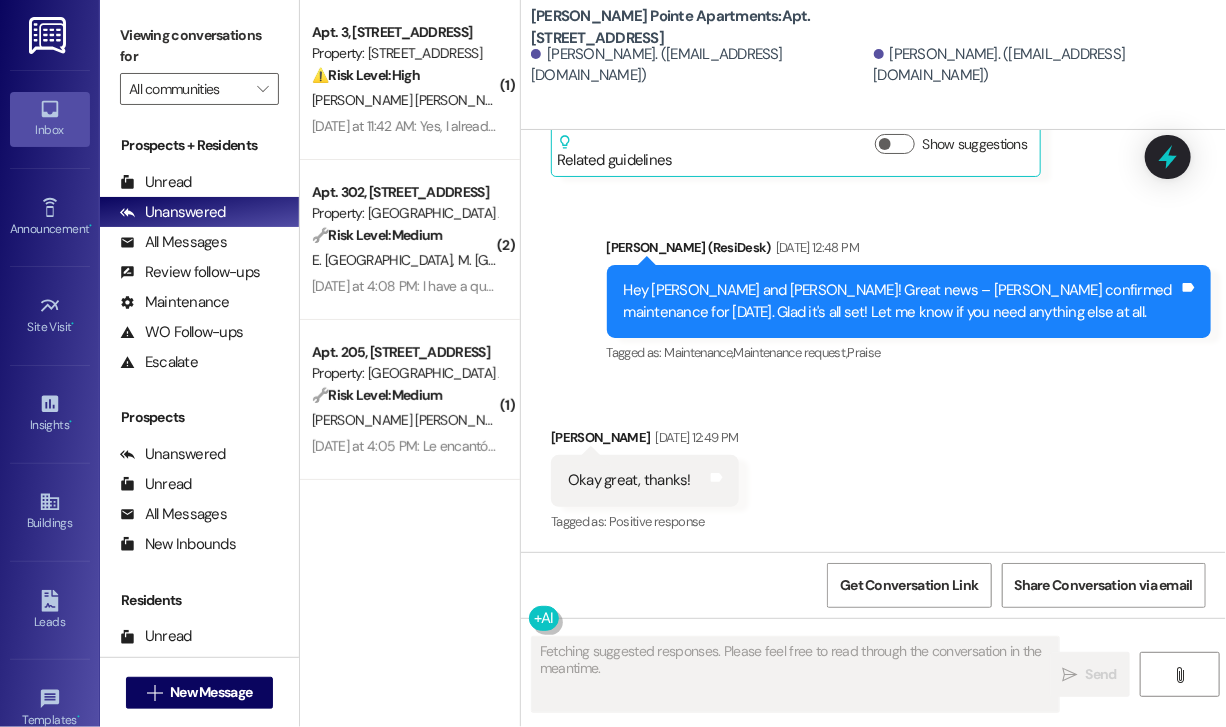 scroll, scrollTop: 75161, scrollLeft: 0, axis: vertical 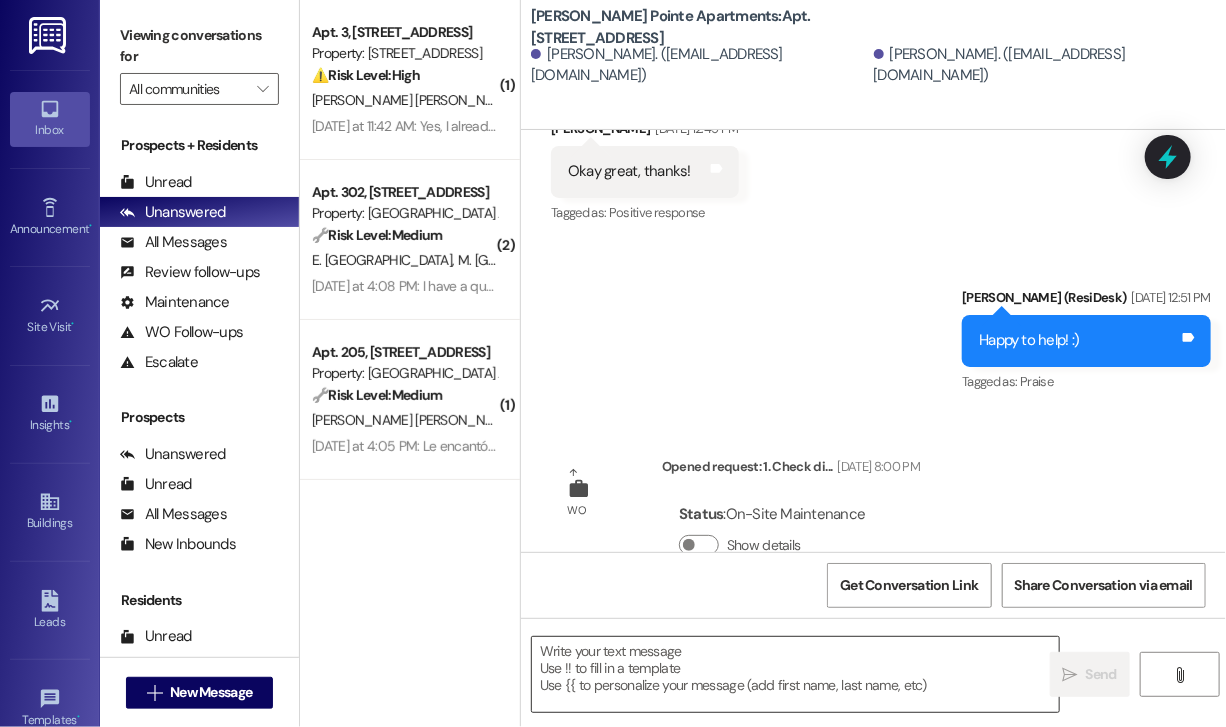 click at bounding box center [795, 674] 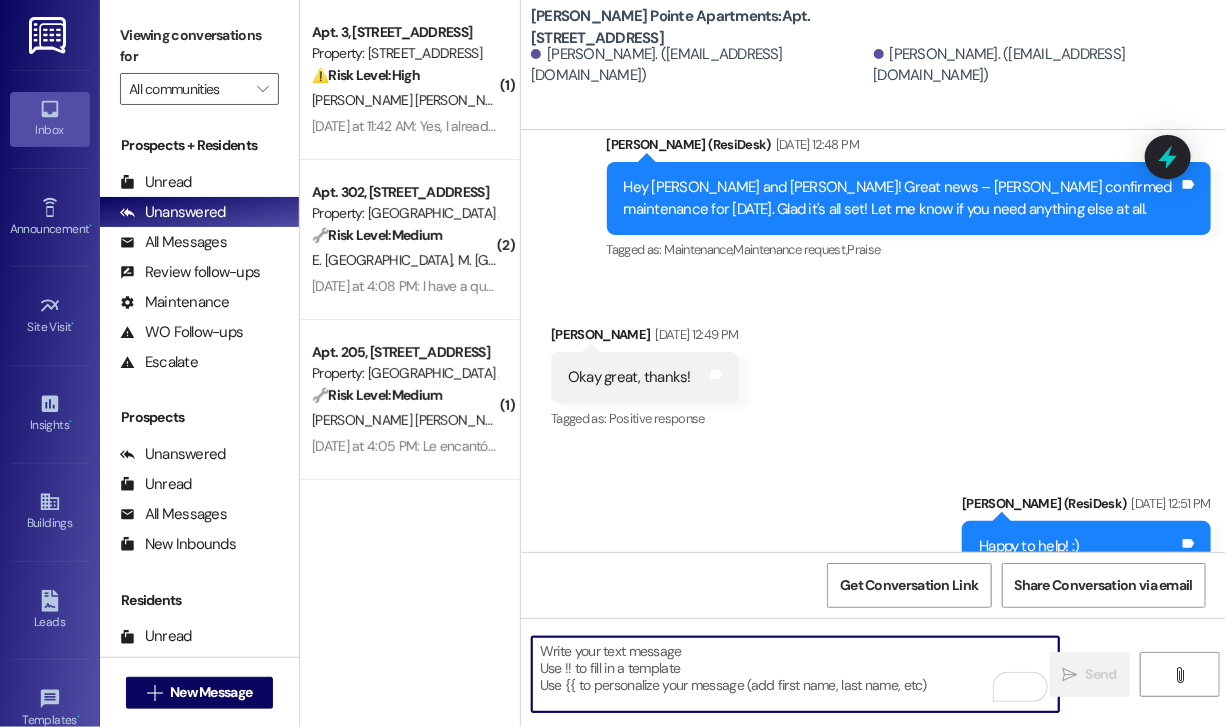 scroll, scrollTop: 75161, scrollLeft: 0, axis: vertical 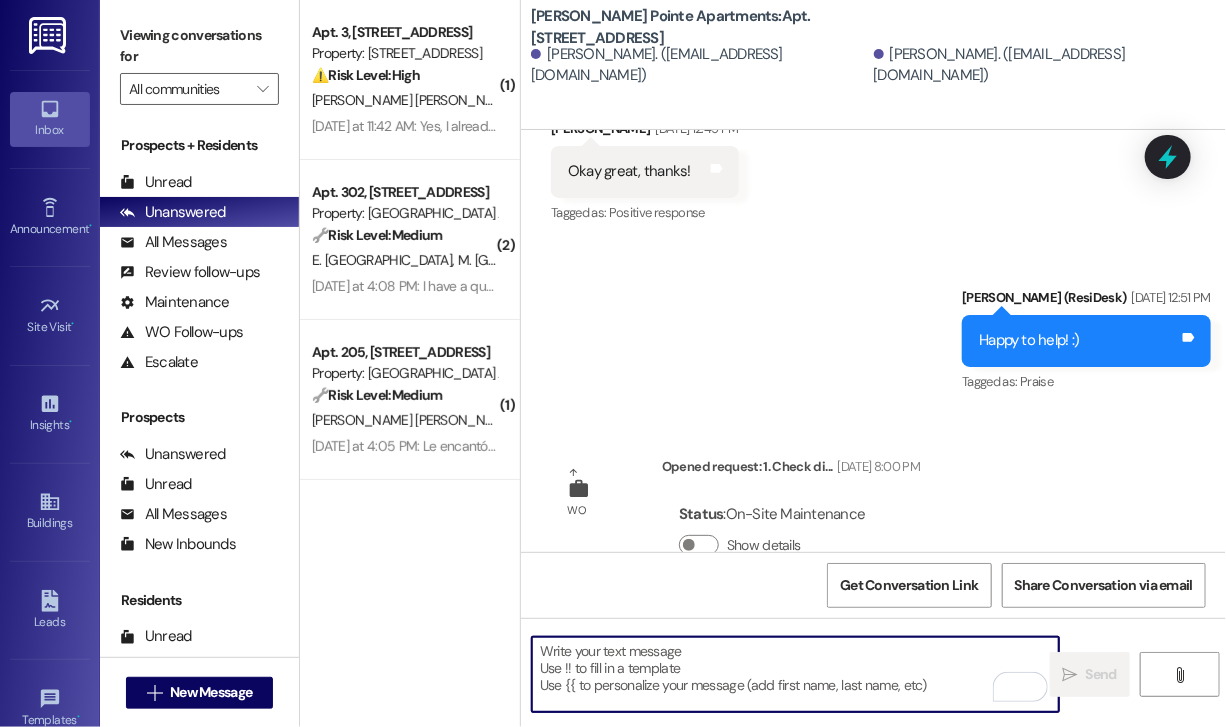 click at bounding box center (795, 674) 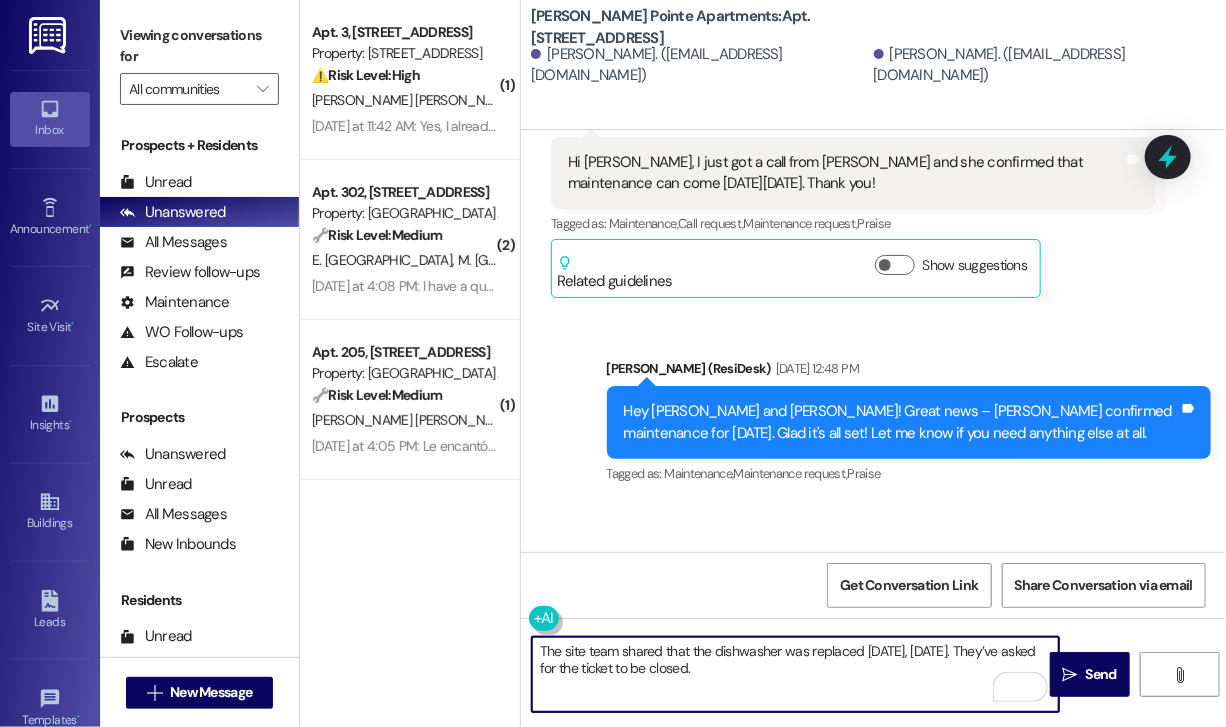 scroll, scrollTop: 74861, scrollLeft: 0, axis: vertical 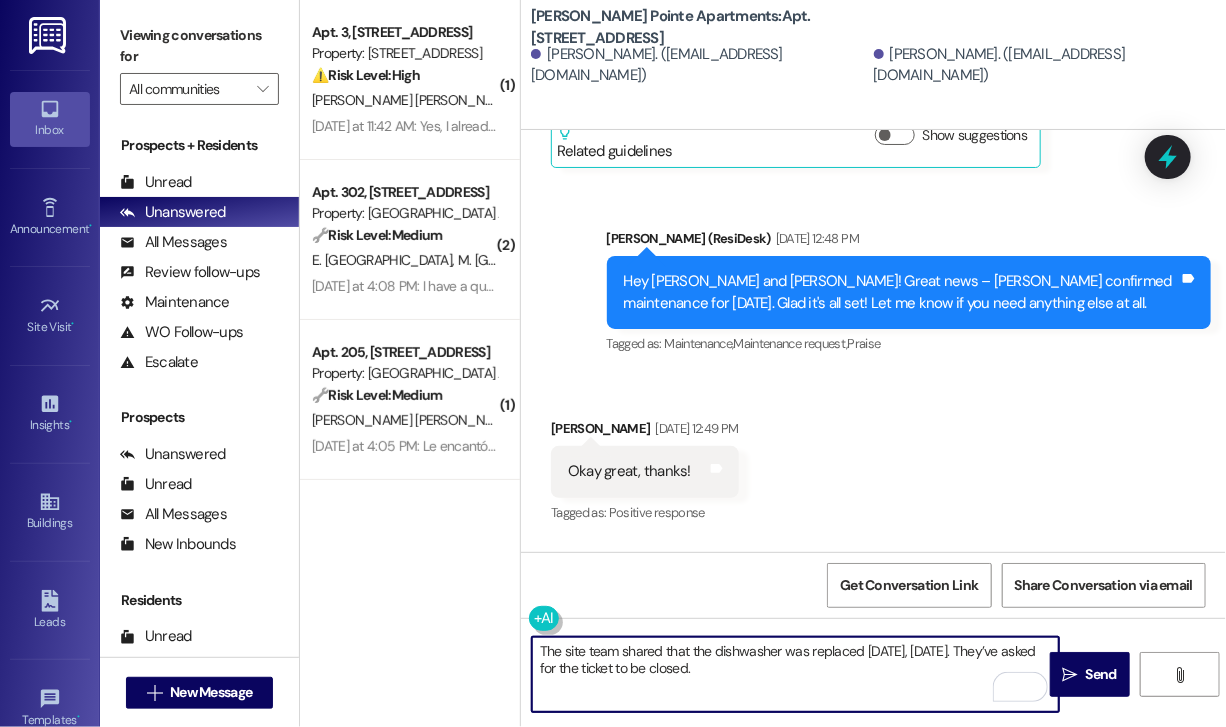 click on "The site team shared that the dishwasher was replaced today, July 9th. They’ve asked for the ticket to be closed." at bounding box center [795, 674] 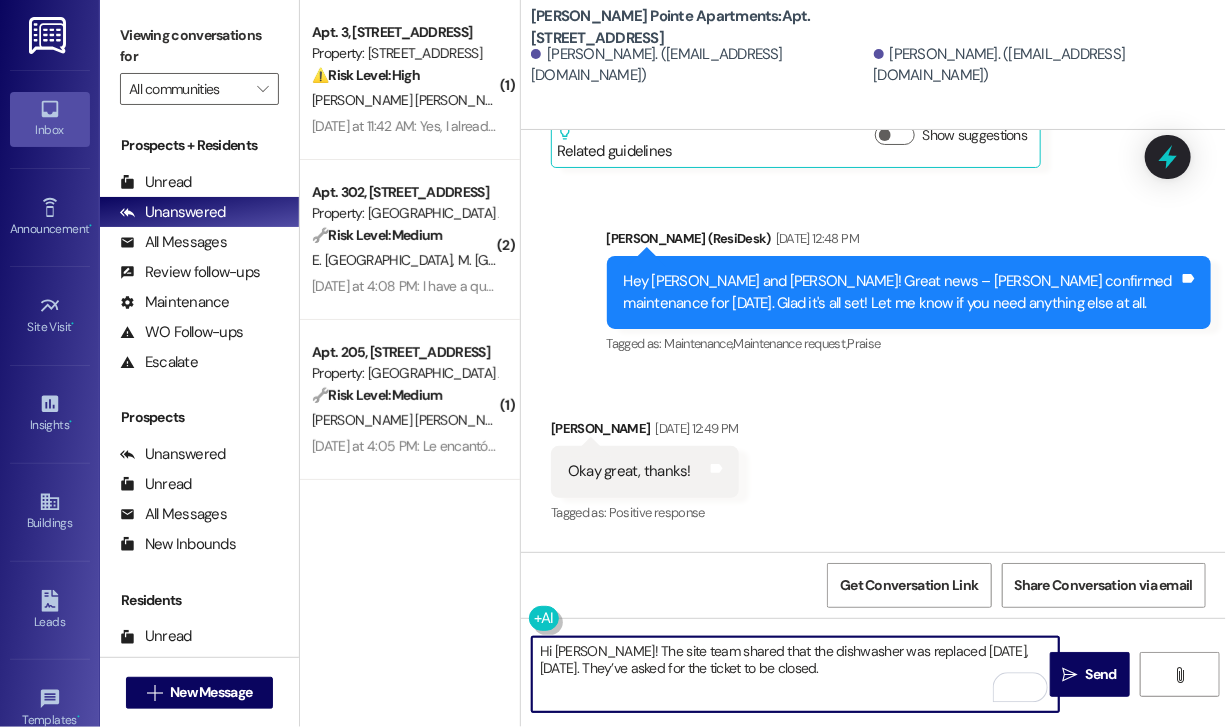 click on "Hi Cynthia! The site team shared that the dishwasher was replaced today, July 9th. They’ve asked for the ticket to be closed." at bounding box center (795, 674) 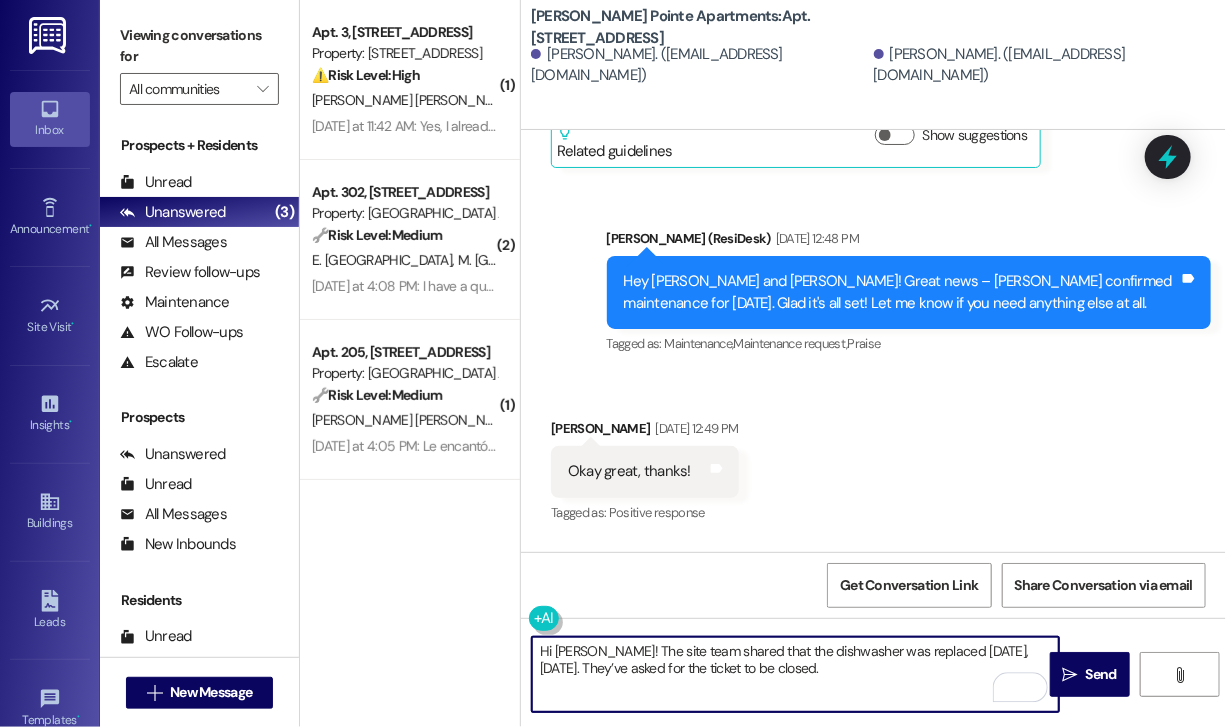 click on "Hi Cynthia! The site team shared that the dishwasher was replaced yesterday, July 9th. They’ve asked for the ticket to be closed." at bounding box center [795, 674] 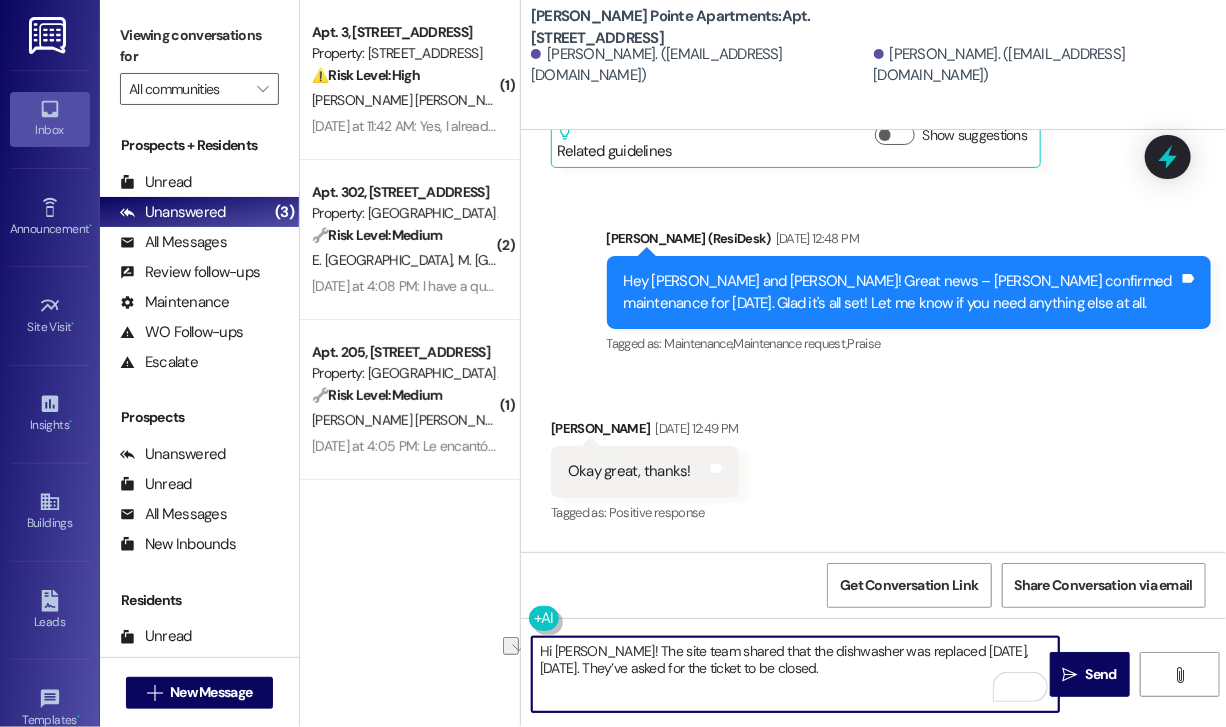 drag, startPoint x: 788, startPoint y: 674, endPoint x: 540, endPoint y: 671, distance: 248.01814 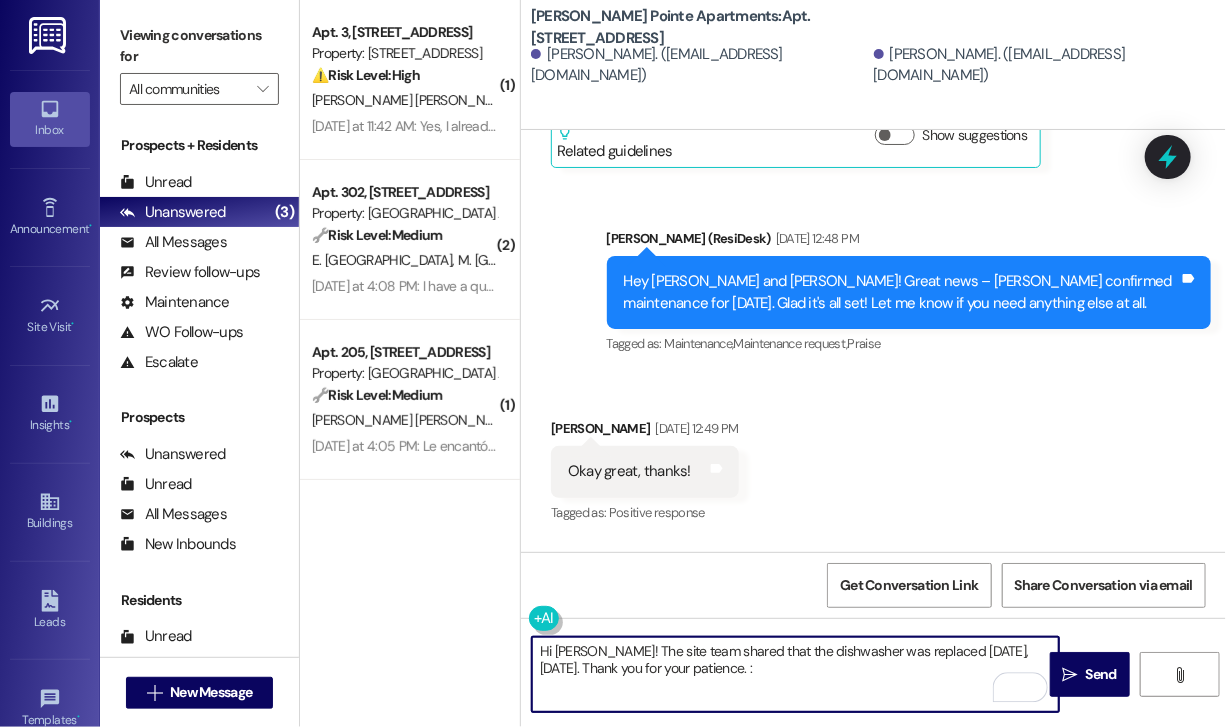 type on "Hi Cynthia! The site team shared that the dishwasher was replaced yesterday, July 9th. Thank you for your patience. :)" 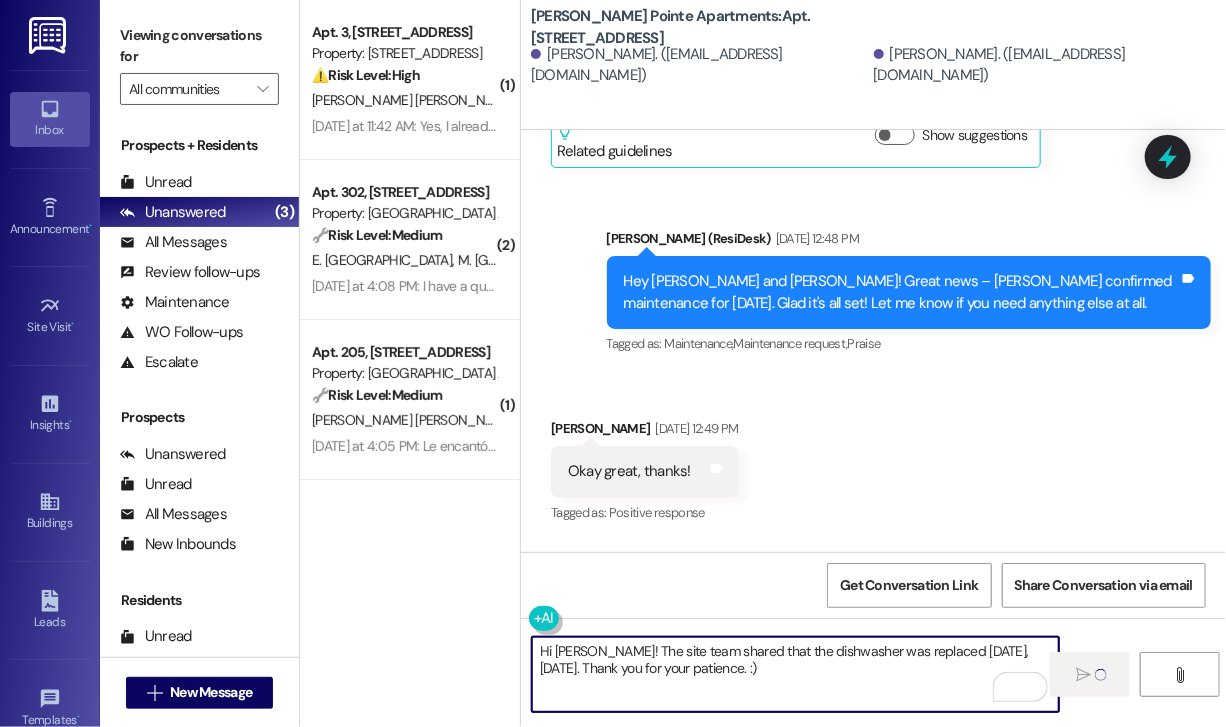 type 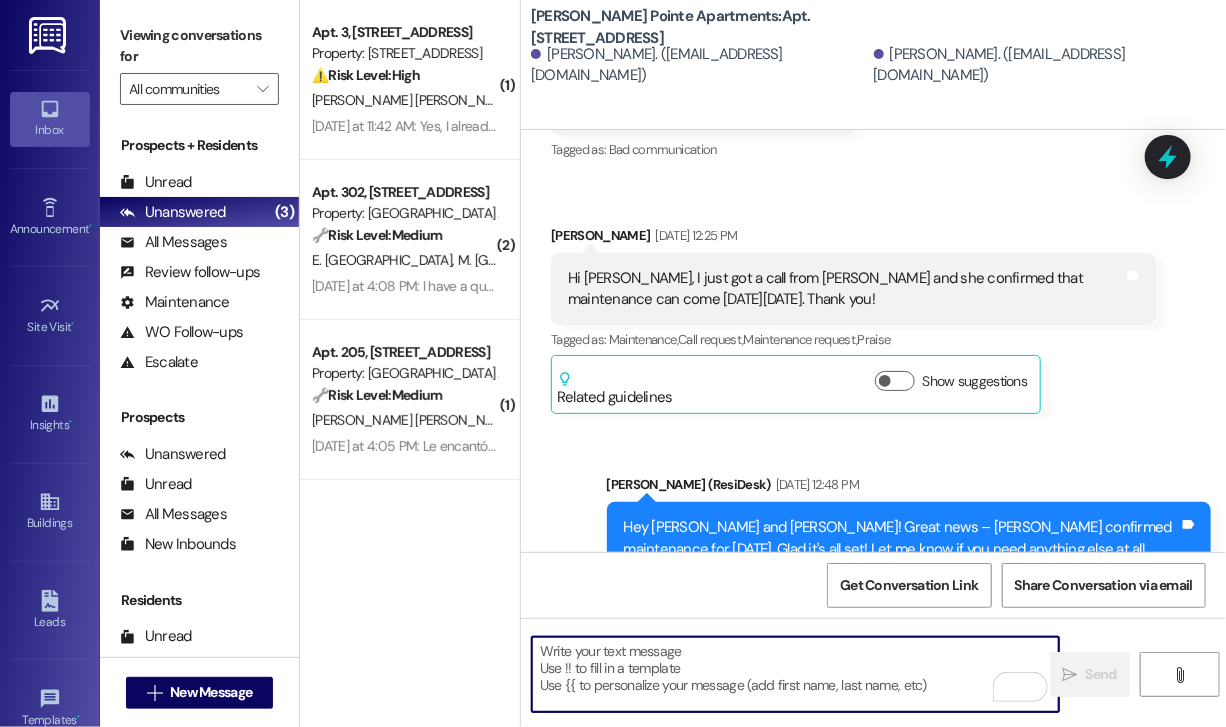 scroll, scrollTop: 74600, scrollLeft: 0, axis: vertical 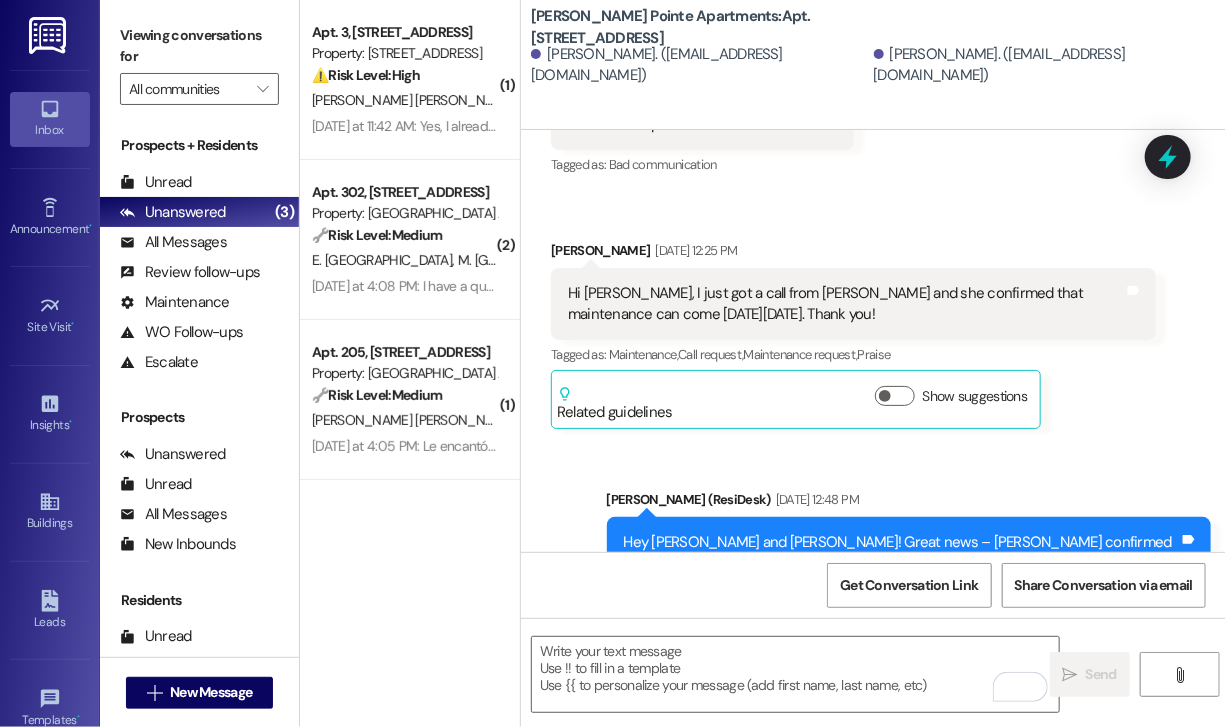 click on "Sent via SMS Sarah   (ResiDesk) Jun 04, 2025 at 12:48 PM Hey Cynthia and Josue! Great news – Angie confirmed maintenance for June 11th. Glad it's all set! Let me know if you need anything else at all. Tags and notes Tagged as:   Maintenance ,  Click to highlight conversations about Maintenance Maintenance request ,  Click to highlight conversations about Maintenance request Praise Click to highlight conversations about Praise" at bounding box center [873, 539] 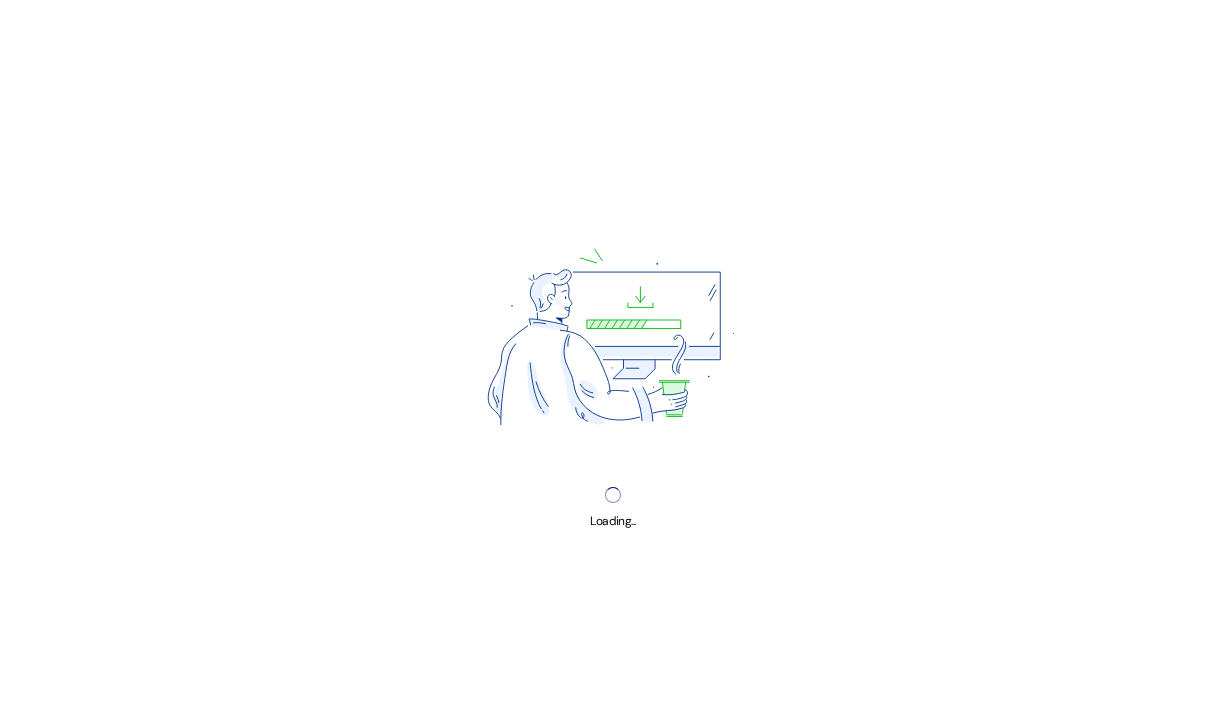 scroll, scrollTop: 0, scrollLeft: 0, axis: both 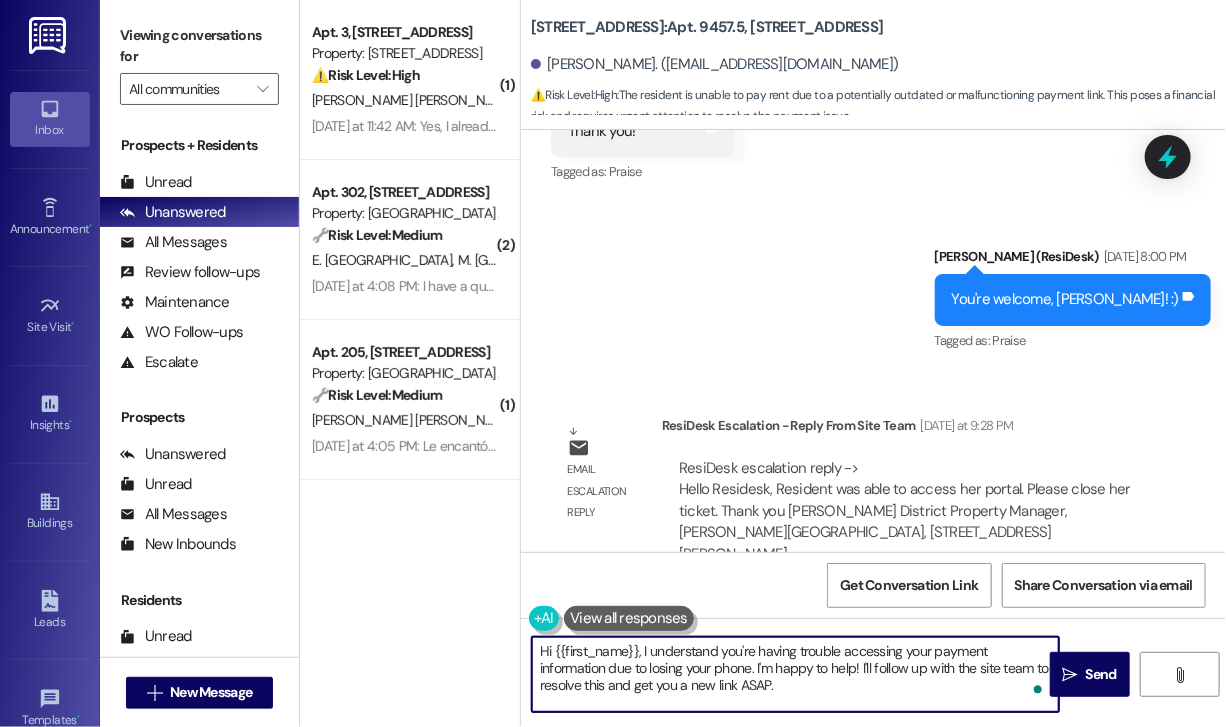 drag, startPoint x: 641, startPoint y: 653, endPoint x: 829, endPoint y: 698, distance: 193.31064 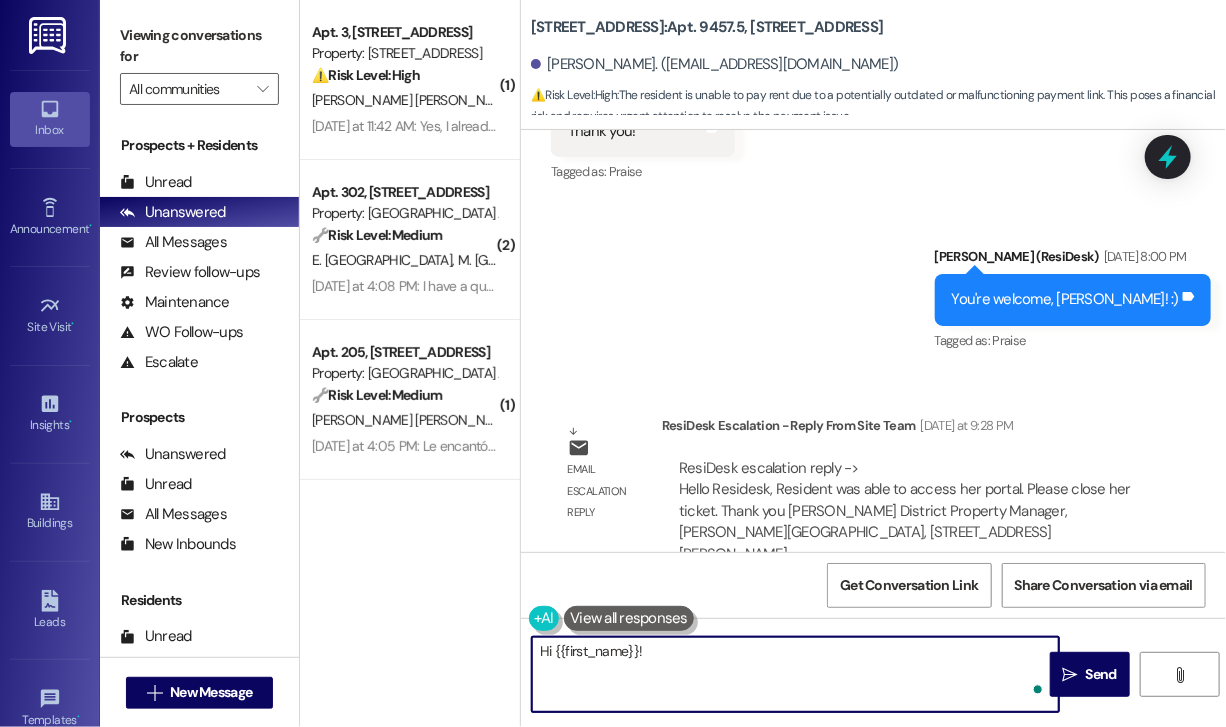 paste on "Just wanted to confirm—were you able to successfully access your portal, or do you still need help getting in? Let me know so I can assist if needed." 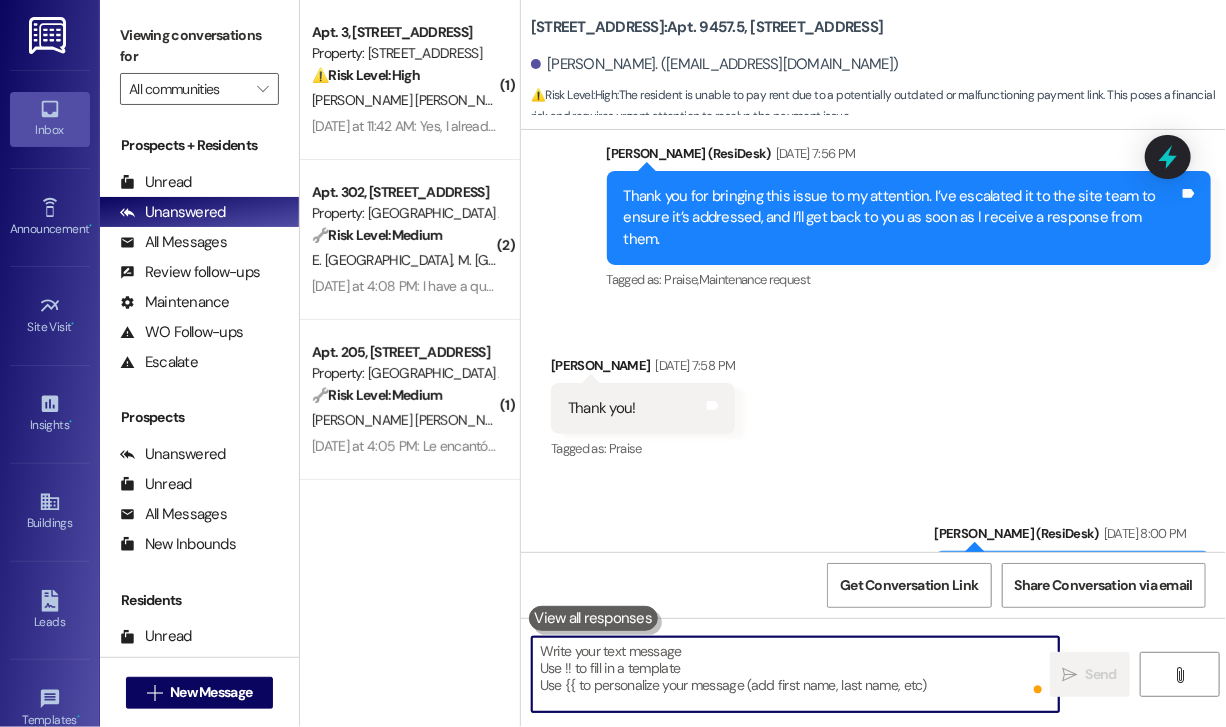 scroll, scrollTop: 8372, scrollLeft: 0, axis: vertical 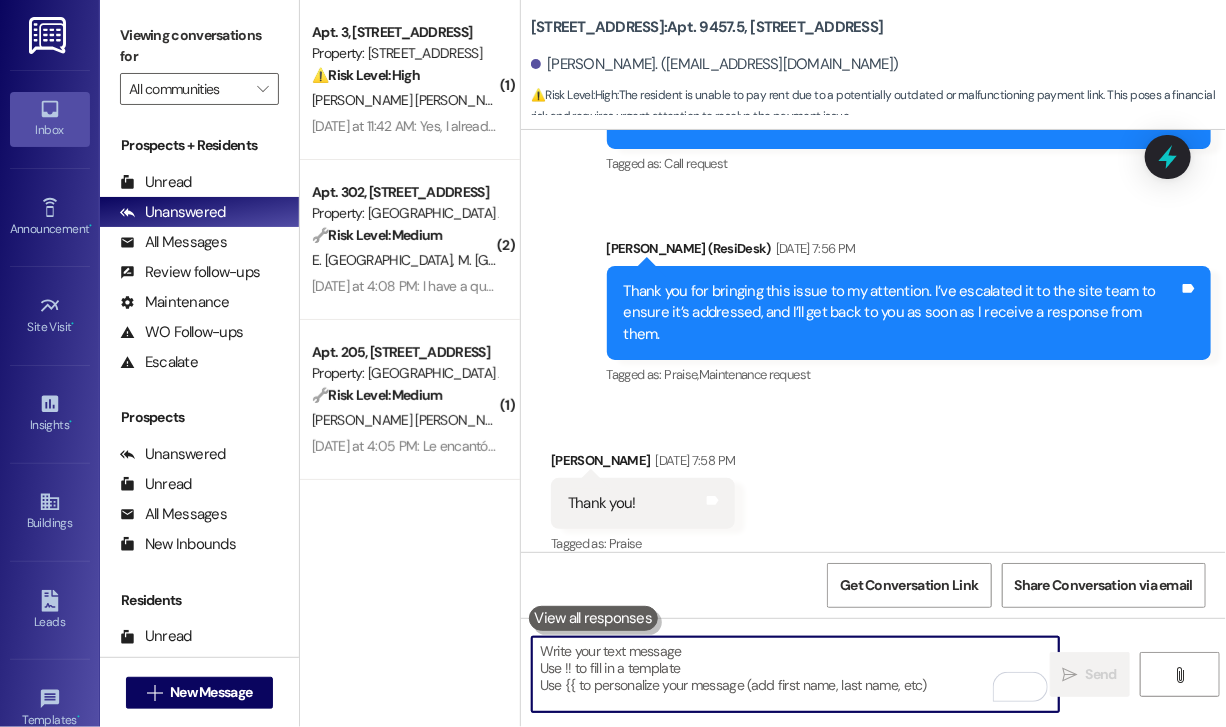 type 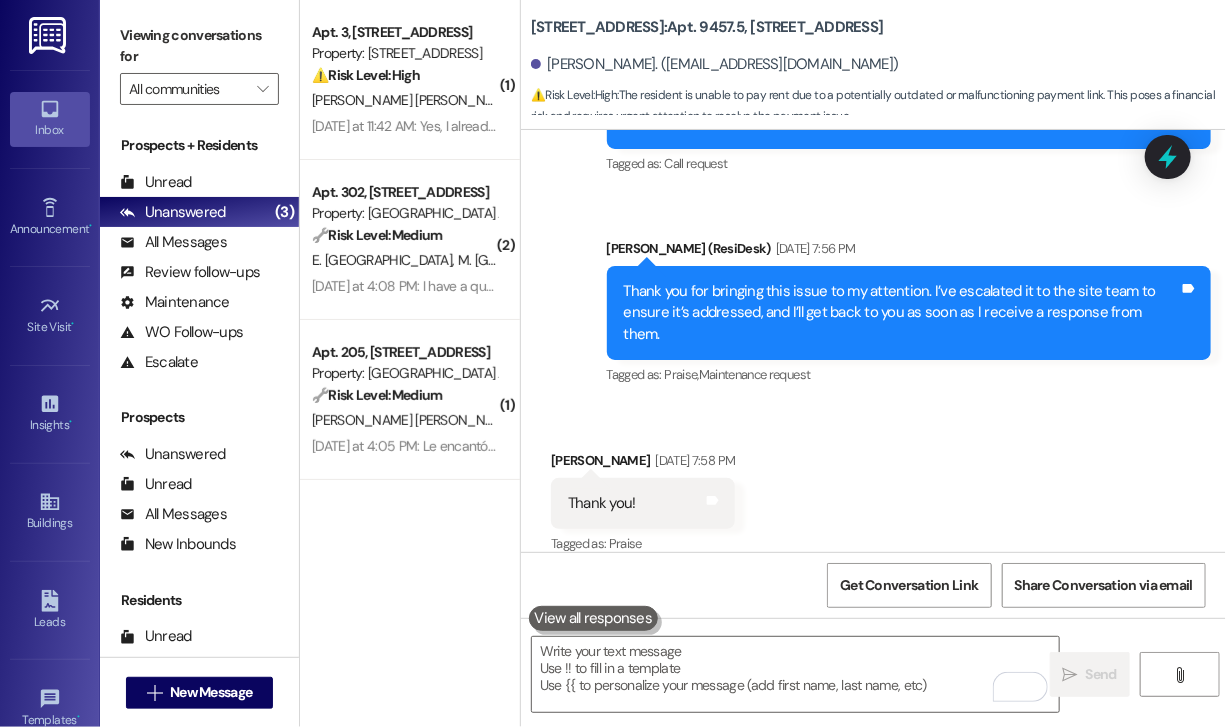 click on "Received via SMS Gloria Tello Jul 02, 2025 at 7:58 PM Thank you! Tags and notes Tagged as:   Praise Click to highlight conversations about Praise" at bounding box center [873, 489] 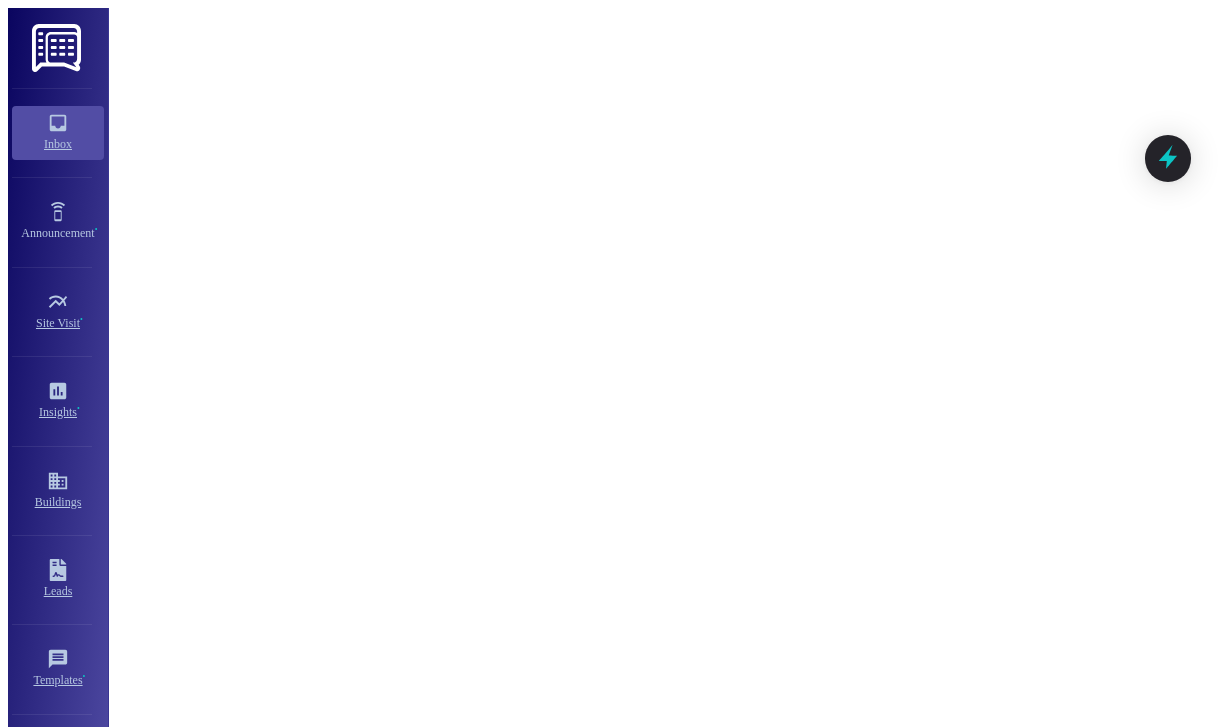 scroll, scrollTop: 0, scrollLeft: 0, axis: both 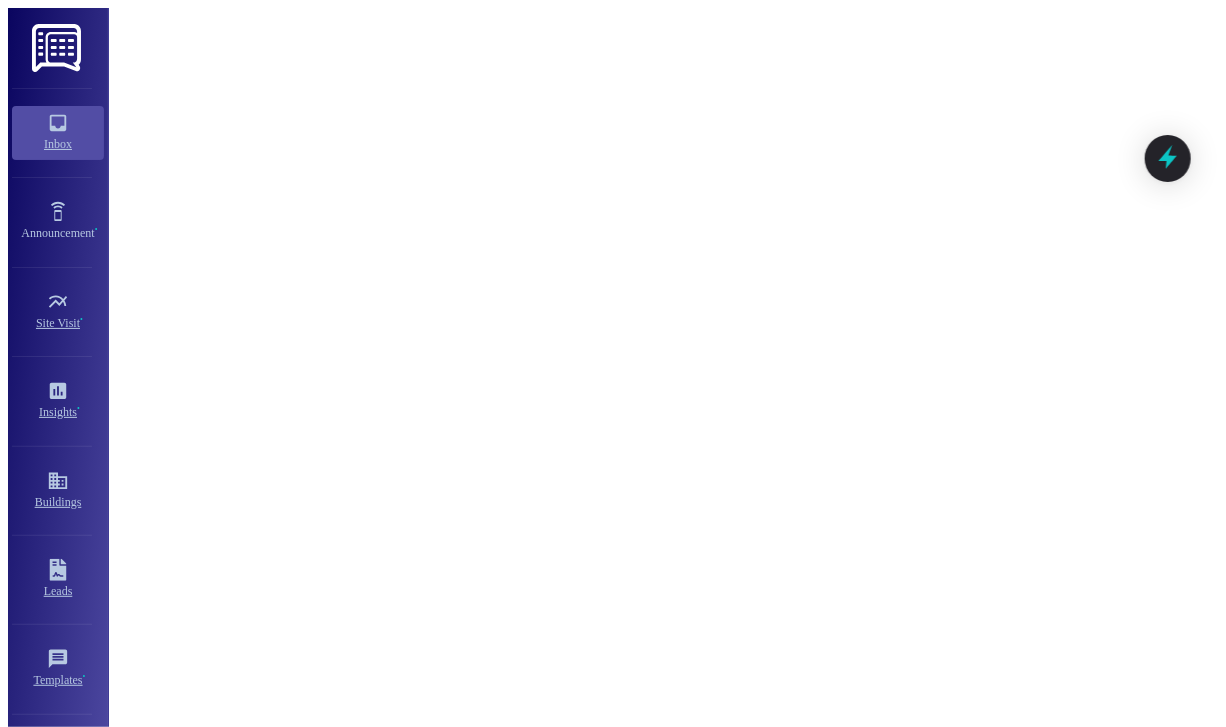 click on "[PERSON_NAME] [PERSON_NAME]" at bounding box center [337, 988] 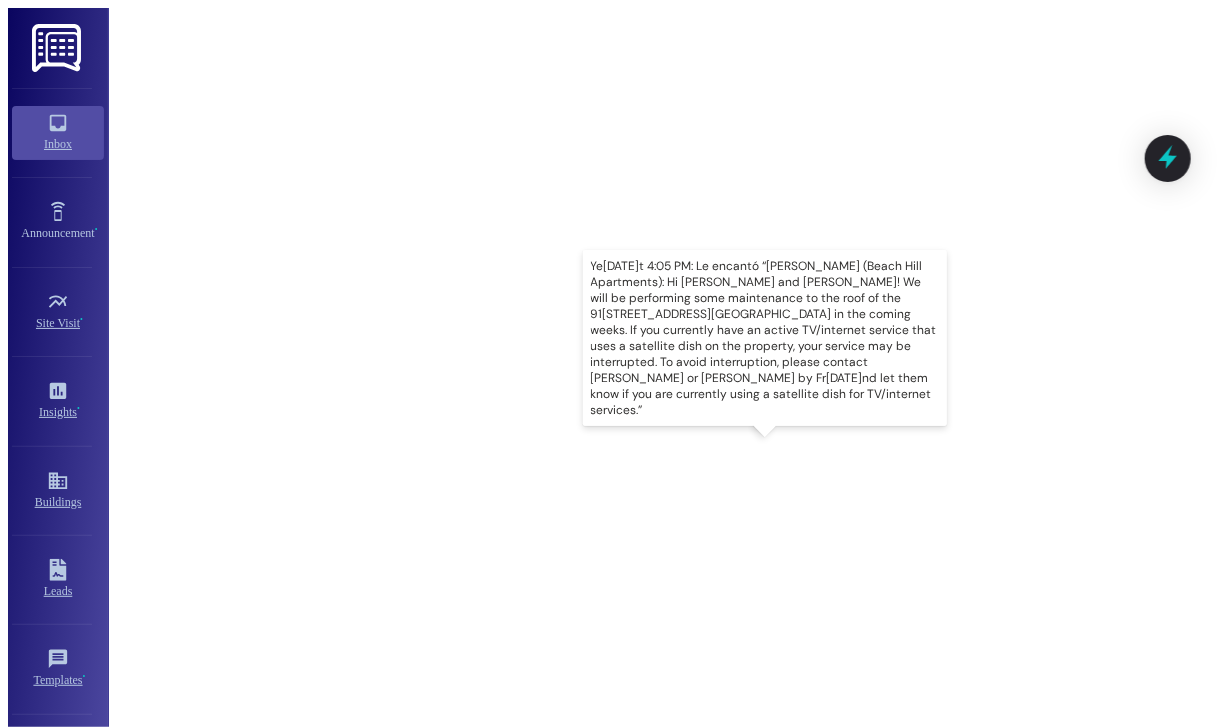 click on "Yesterday at 4:05 PM: Le encantó “Sarah (Beach Hill Apartments): Hi Diana Yanet and Yuren!
We will be performing some maintenance to the roof of the 916 W. Beach Avenue building in the coming weeks. If you currently have an active TV/internet service that uses a satellite dish on the property, your service may be interrupted. To avoid interruption, please contact Hugo or Jonathan by Friday 7/11 and let them know if you are currently using a satellite dish for TV/internet services.” Yesterday at 4:05 PM: Le encantó “Sarah (Beach Hill Apartments): Hi Diana Yanet and Yuren!
We will be performing some maintenance to the roof of the 916 W. Beach Avenue building in the coming weeks. If you currently have an active TV/internet service that uses a satellite dish on the property, your service may be interrupted. To avoid interruption, please contact Hugo or Jonathan by Friday 7/11 and let them know if you are currently using a satellite dish for TV/internet services.”" at bounding box center [1810, 1328] 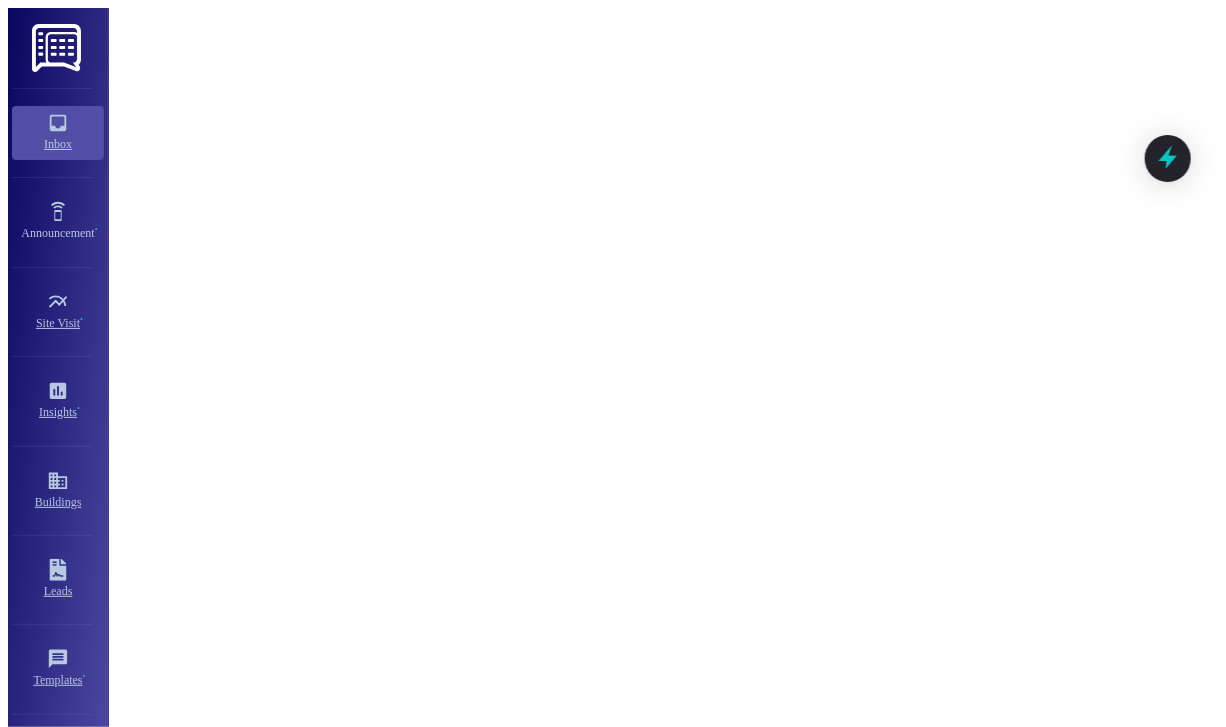 type on "Fetching suggested responses. Please feel free to read through the conversation in the meantime." 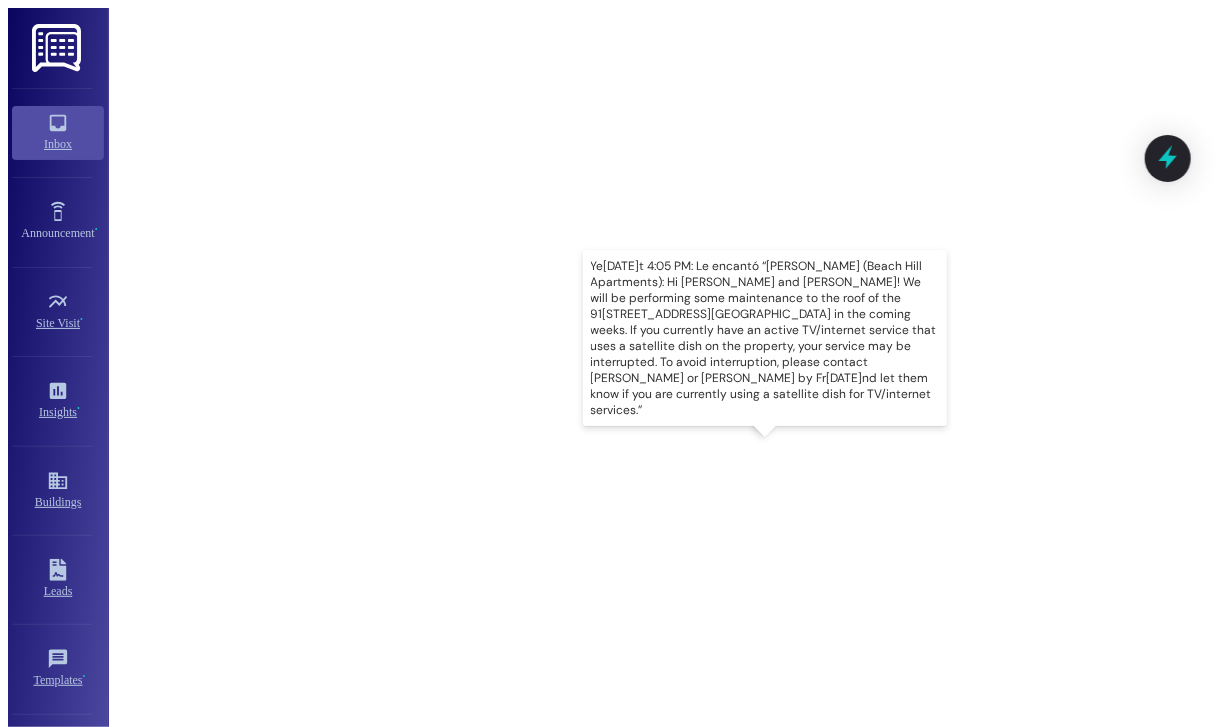 type on "{{first_name}}, thanks for reaching out! It looks like the previous message was just an announcement. Do you have any questions I can answer for you today?" 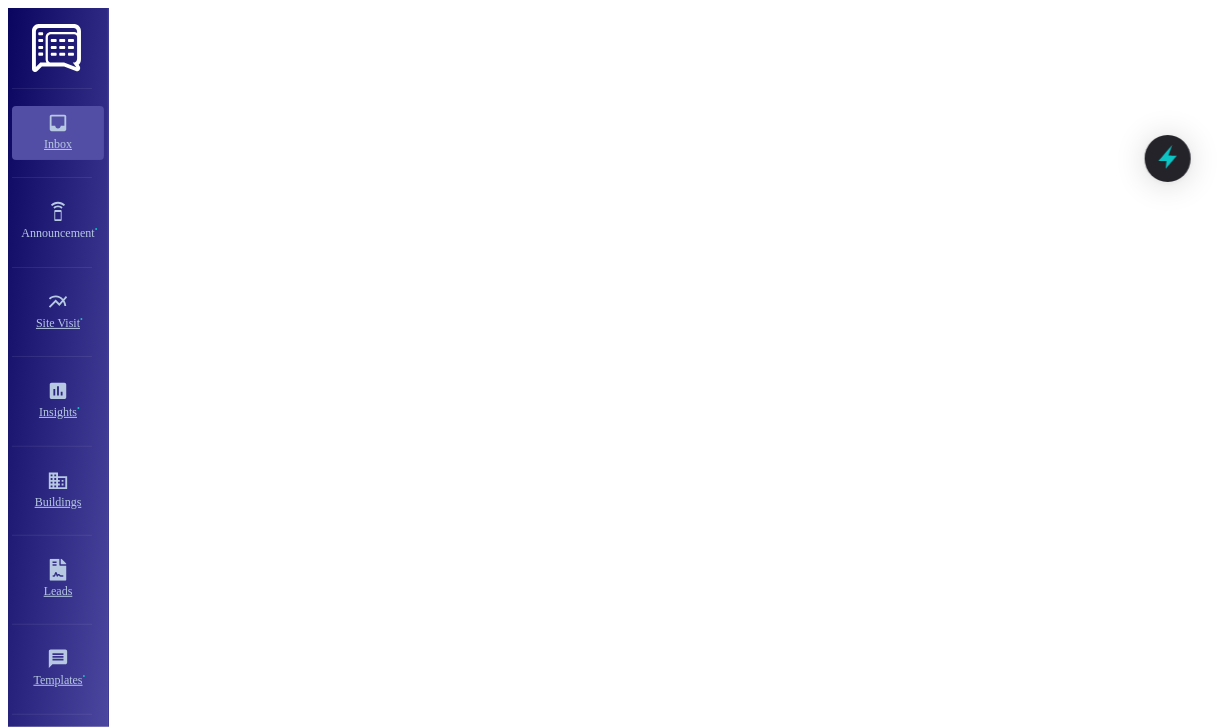 scroll, scrollTop: 215, scrollLeft: 0, axis: vertical 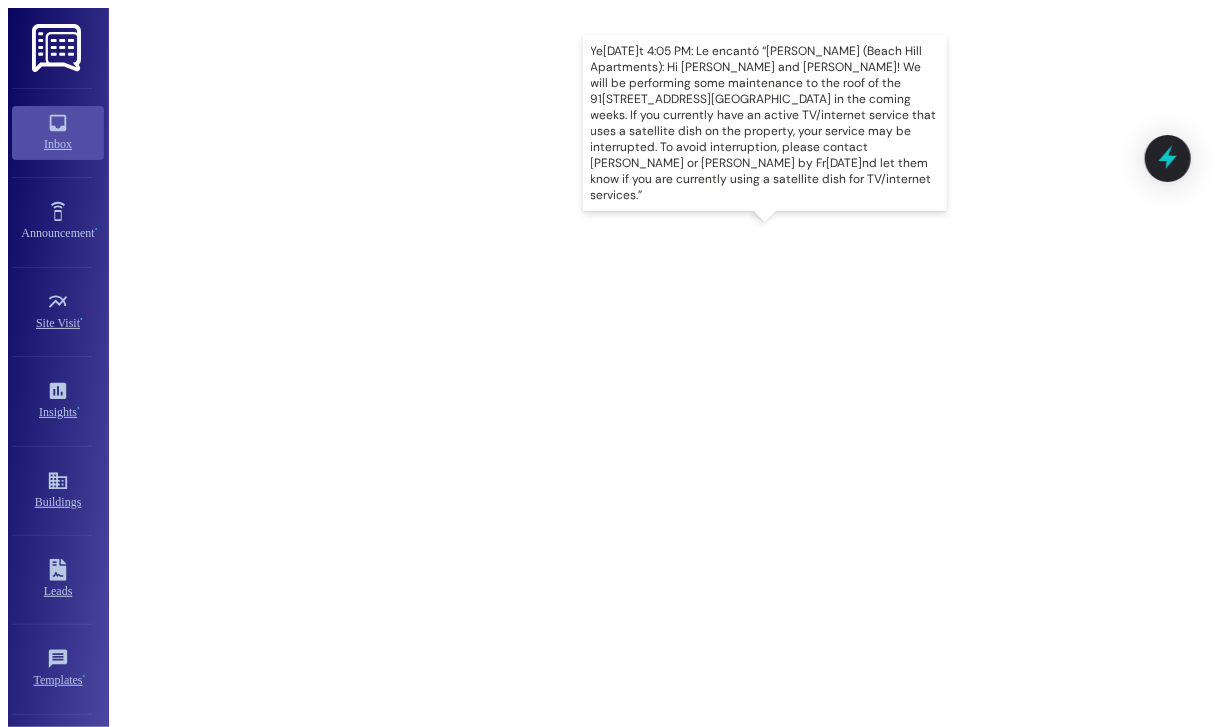 click on "Yesterday at 4:05 PM: Le encantó “Sarah (Beach Hill Apartments): Hi Diana Yanet and Yuren!
We will be performing some maintenance to the roof of the 916 W. Beach Avenue building in the coming weeks. If you currently have an active TV/internet service that uses a satellite dish on the property, your service may be interrupted. To avoid interruption, please contact Hugo or Jonathan by Friday 7/11 and let them know if you are currently using a satellite dish for TV/internet services.” Yesterday at 4:05 PM: Le encantó “Sarah (Beach Hill Apartments): Hi Diana Yanet and Yuren!
We will be performing some maintenance to the roof of the 916 W. Beach Avenue building in the coming weeks. If you currently have an active TV/internet service that uses a satellite dish on the property, your service may be interrupted. To avoid interruption, please contact Hugo or Jonathan by Friday 7/11 and let them know if you are currently using a satellite dish for TV/internet services.”" at bounding box center [1810, 1113] 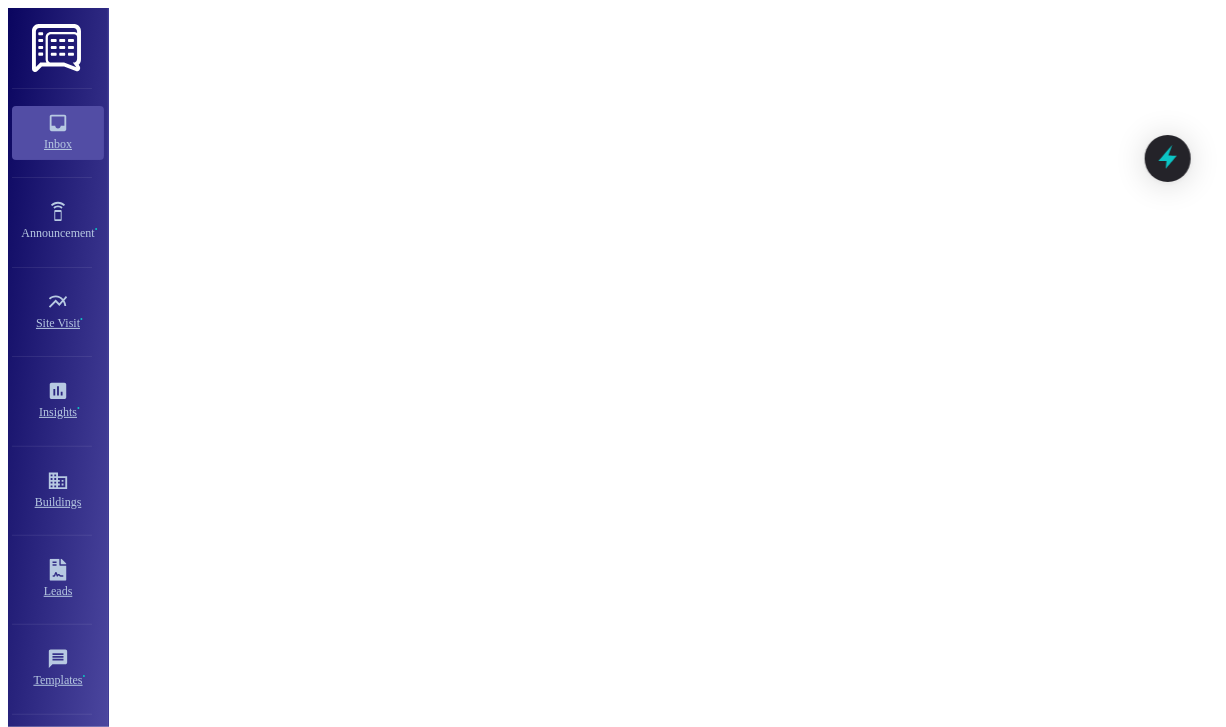 scroll, scrollTop: 780, scrollLeft: 0, axis: vertical 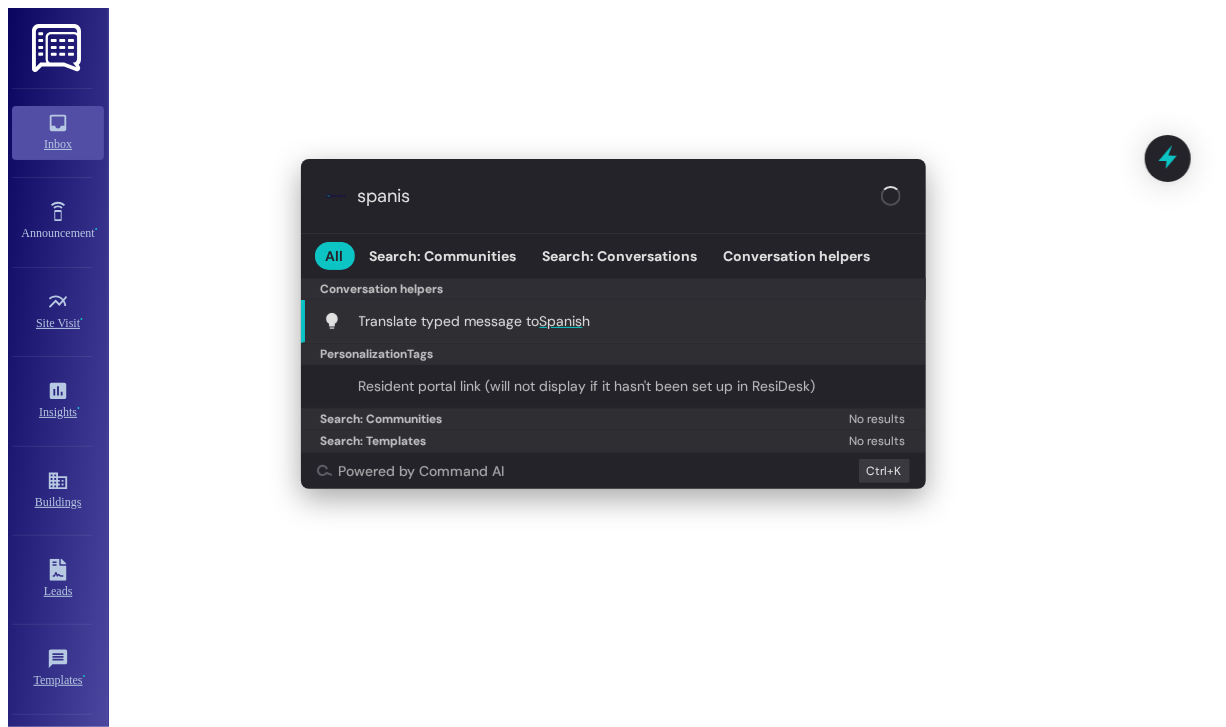 type on "spanish" 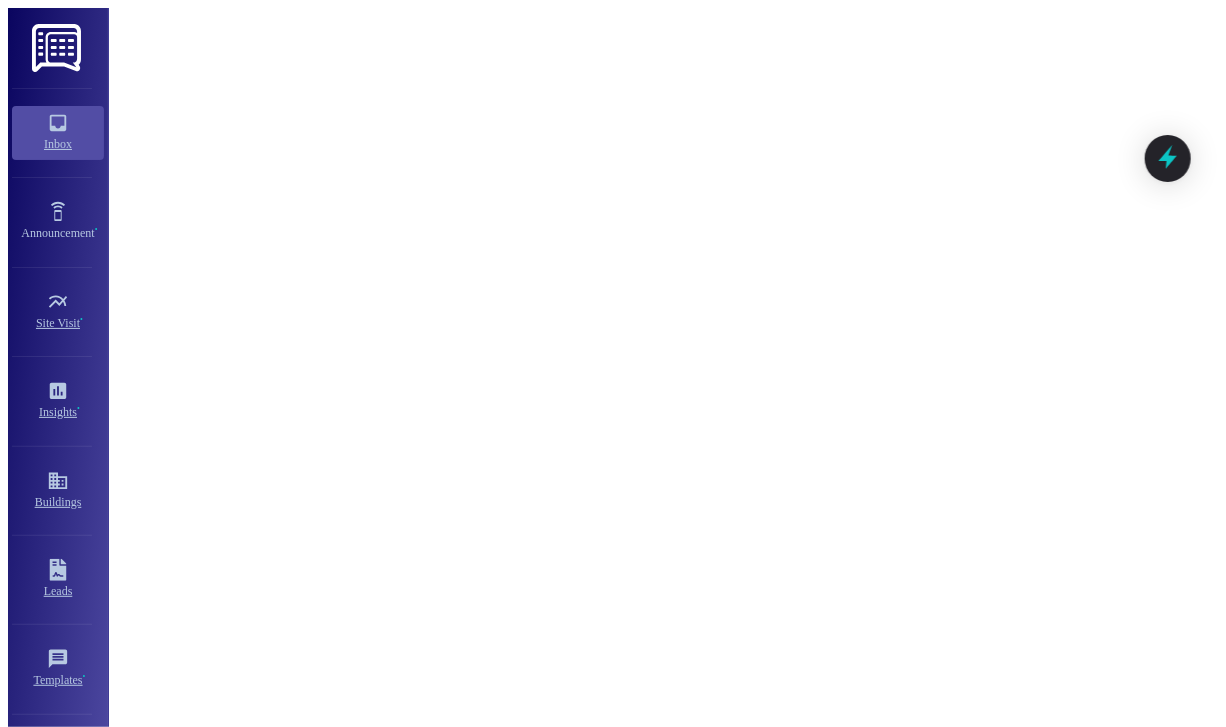 type on "Hola {{first_name}}! Me alegra que encuentres la anunciación de mantenimiento útil. Por favor, no dudes en hacernos saber si tienes preguntas. (maintenance communication) (open communication encouraged) (Hi {{first_name}}! Glad you find the maintenance announcement helpful. Please do not hesitate to reach out if you have questions. )" 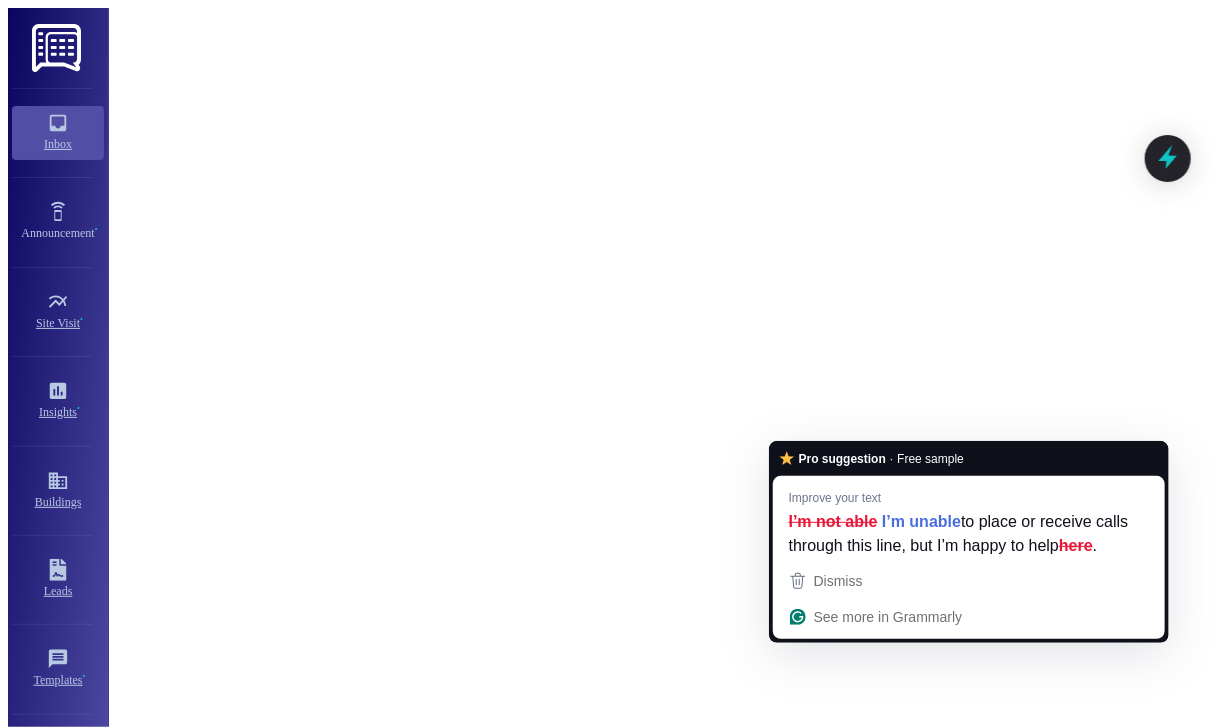 type on "Hi {{first_name}}! Thanks for reaching out! I’m not able to place or receive calls through this line, but I’m happy to help here. Is the issue related to your internet connection, or is there something else going on? Let me know so I can assist you further." 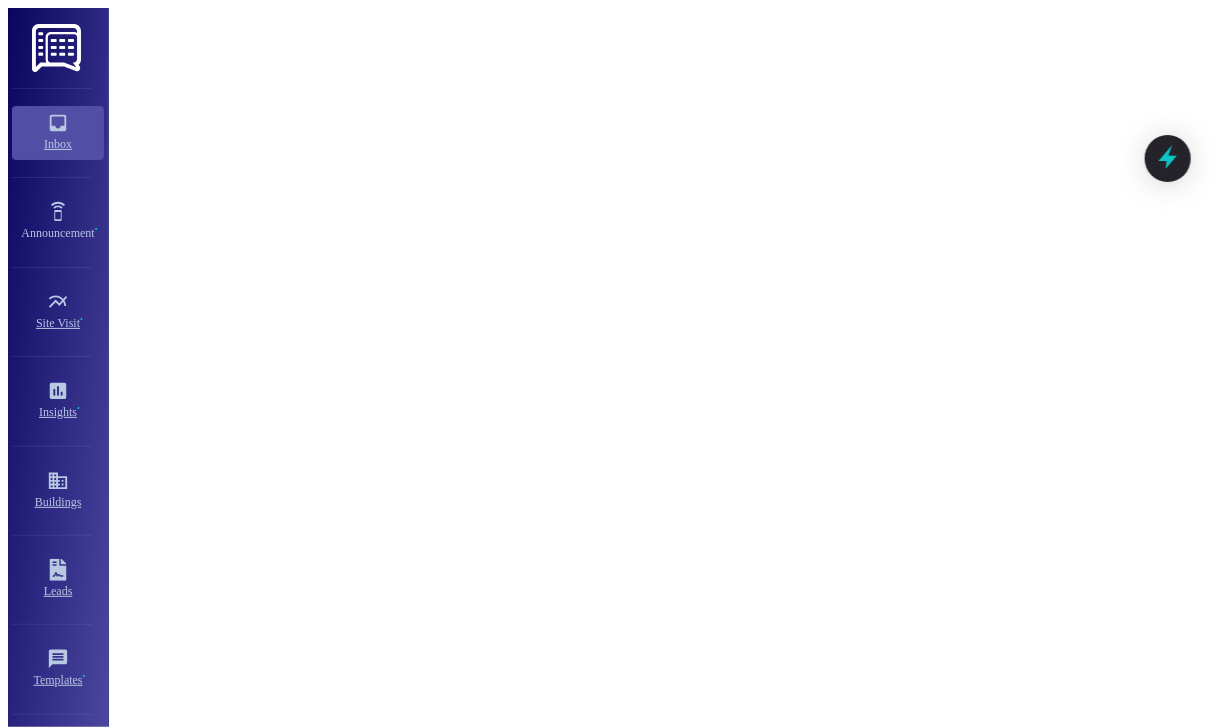 click on "Received via SMS Maria Alejandra Sierra Montenegro Yesterday at 4:07 PM I don't have internet service  Tags and notes Tagged as:   Internet services or cable ,  Click to highlight conversations about Internet services or cable Internet services Click to highlight conversations about Internet services Received via SMS 4:08 PM Maria Alejandra Sierra Montenegro Question   Neutral Yesterday at 4:08 PM I have a question, can you call me?  Tags and notes" at bounding box center [774, 1338] 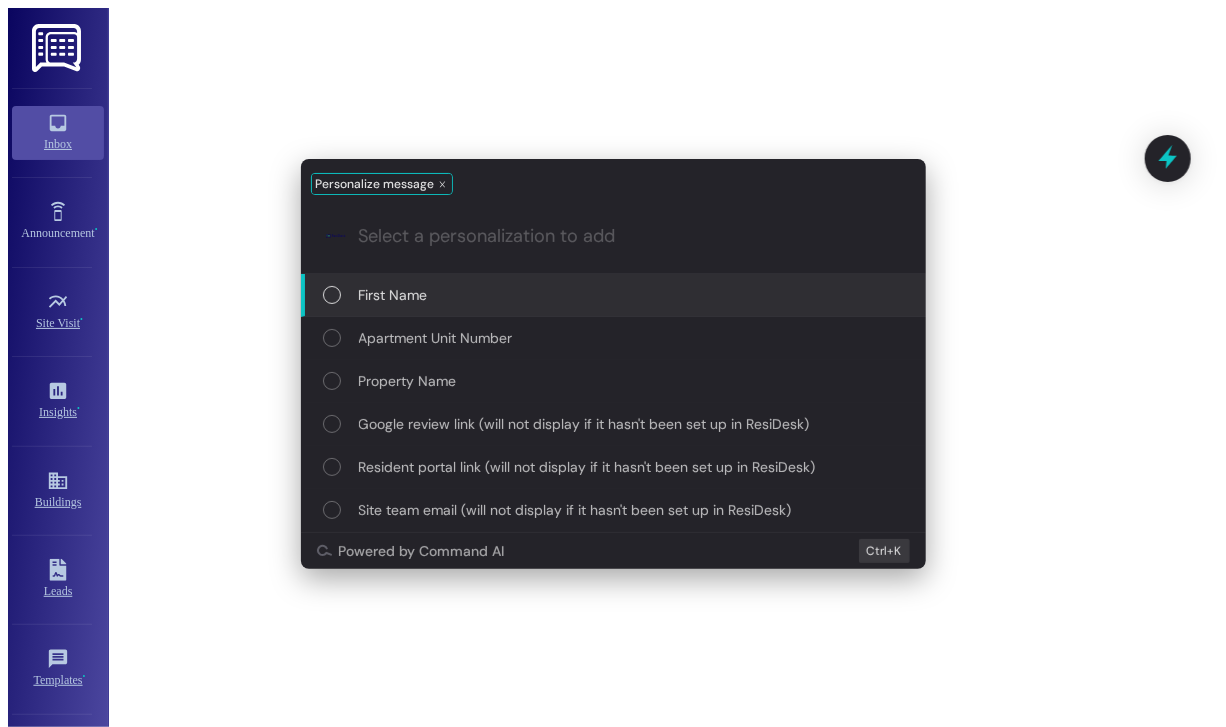 click on "Personalize message .cls-1{fill:#0a055f;}.cls-2{fill:#0cc4c4;} resideskLogoBlueOrange First Name Apartment Unit Number Property Name Google review link (will not display if it hasn't been set up in ResiDesk) Resident portal link (will not display if it hasn't been set up in ResiDesk) Site team email (will not display if it hasn't been set up in ResiDesk) Powered by Command AI Ctrl+ K" at bounding box center [613, 363] 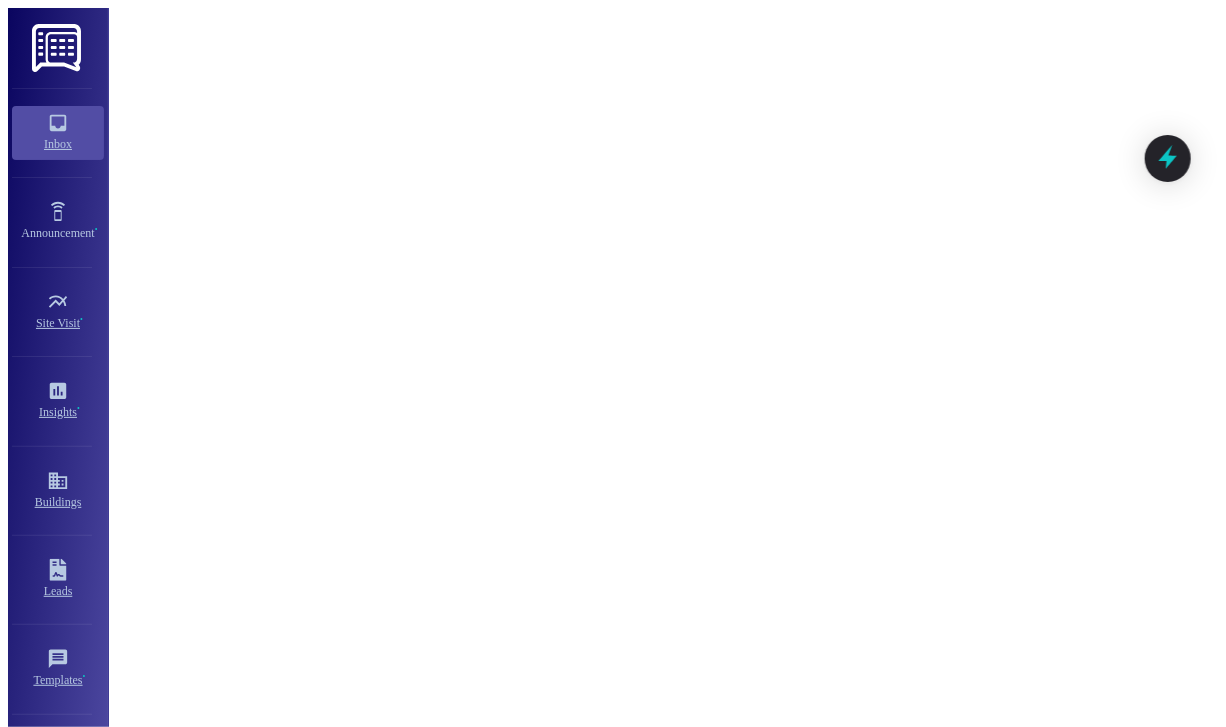 type on "H" 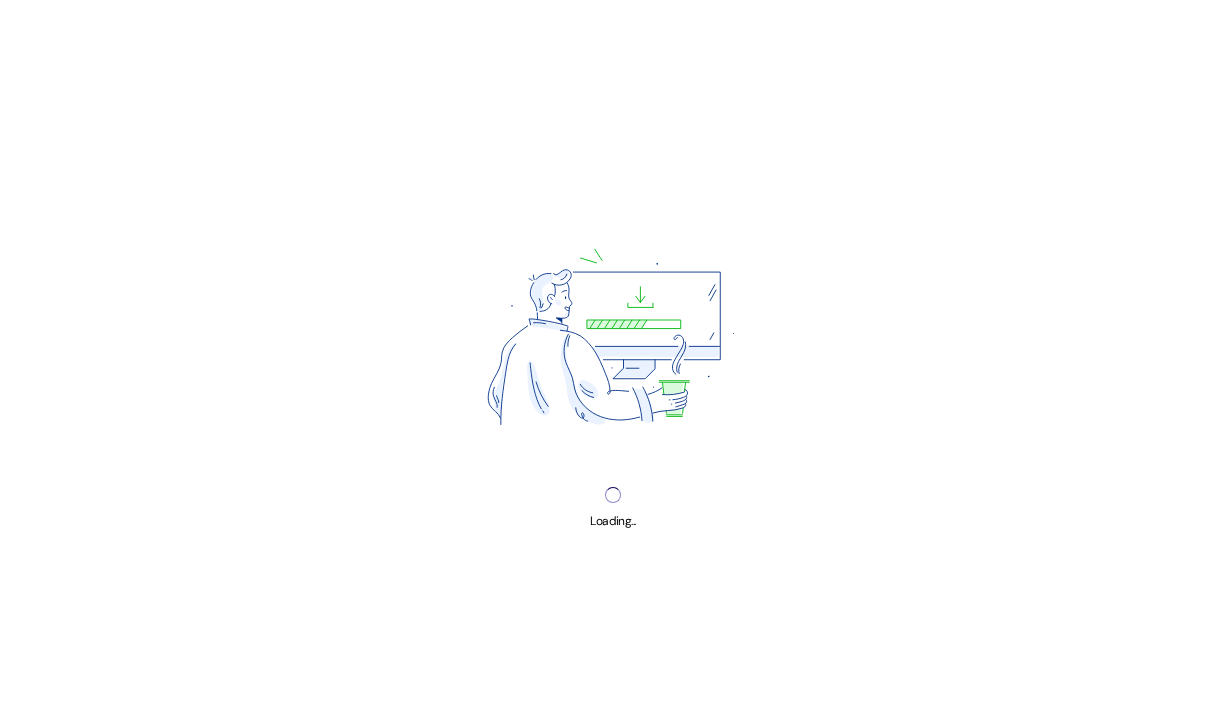 scroll, scrollTop: 0, scrollLeft: 0, axis: both 